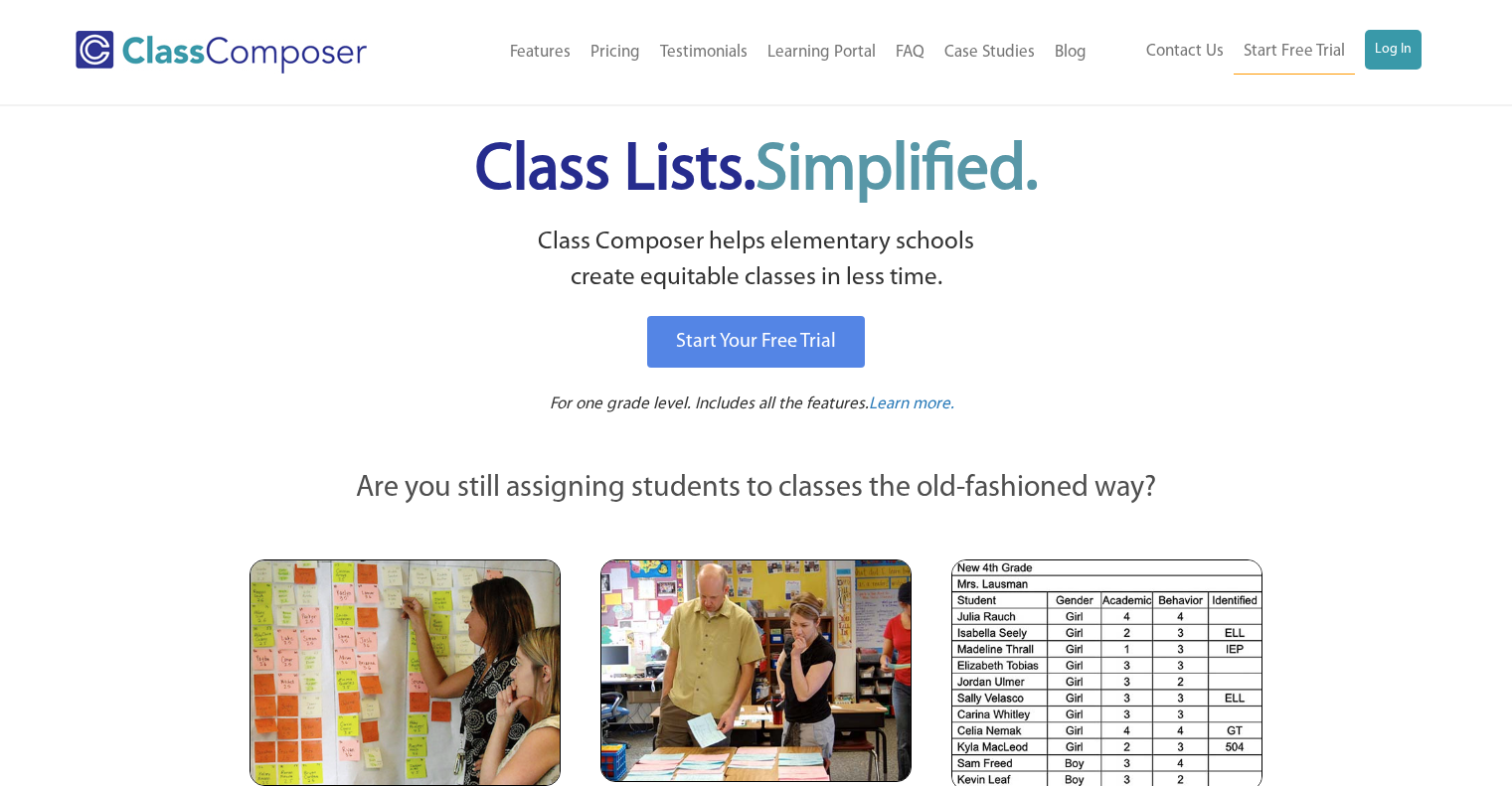 scroll, scrollTop: 0, scrollLeft: 0, axis: both 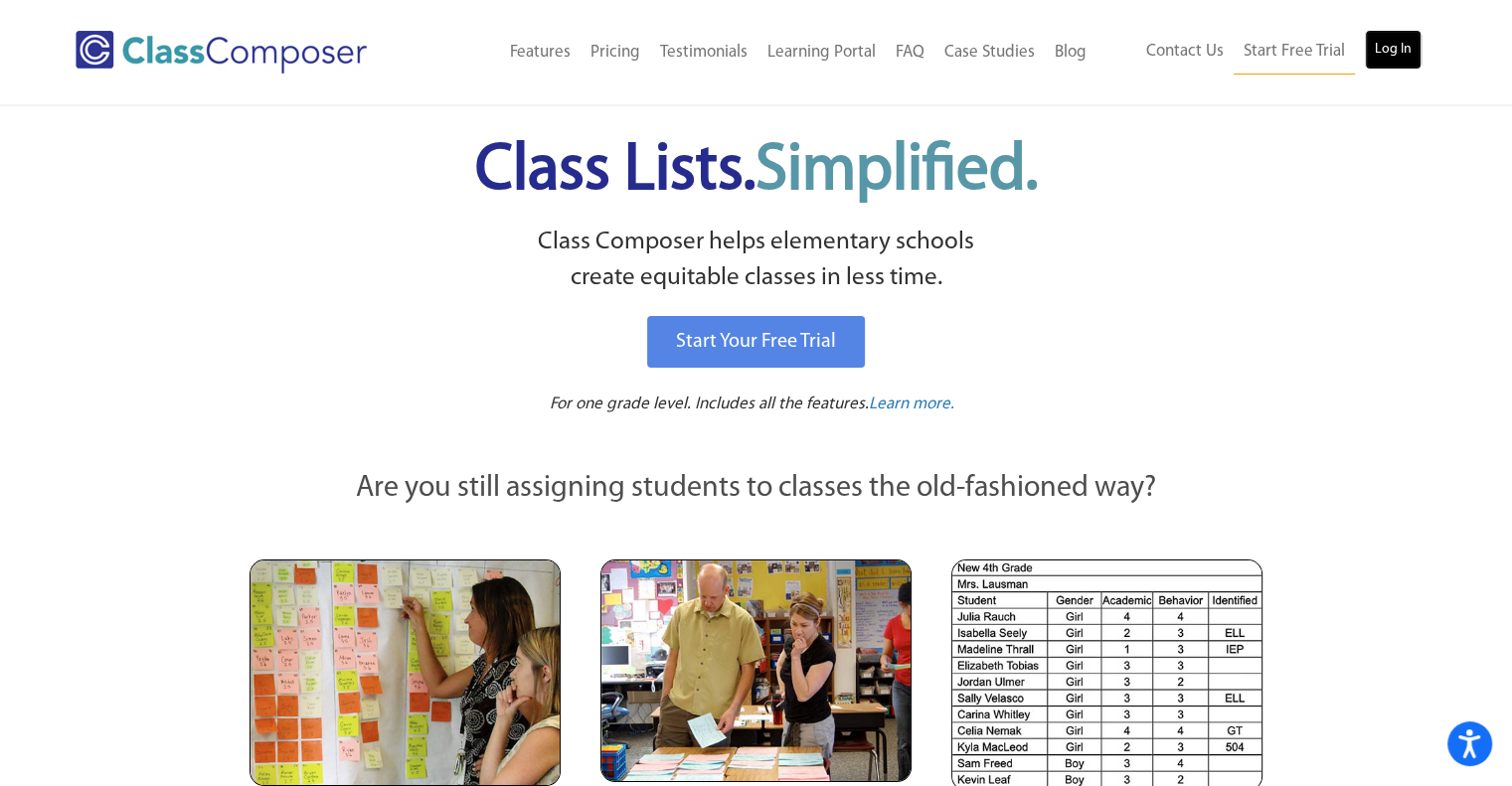click on "Log In" at bounding box center [1393, 50] 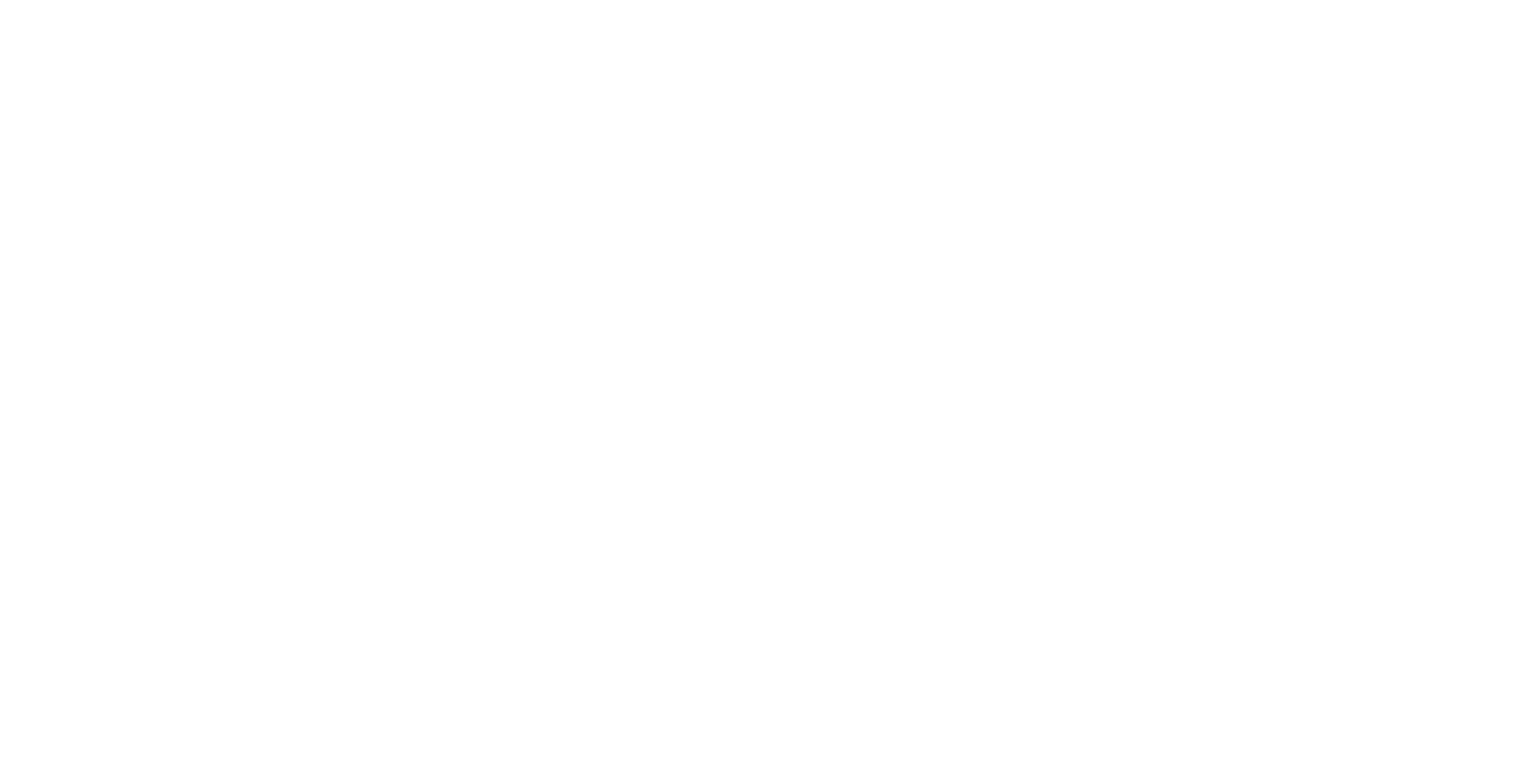 scroll, scrollTop: 0, scrollLeft: 0, axis: both 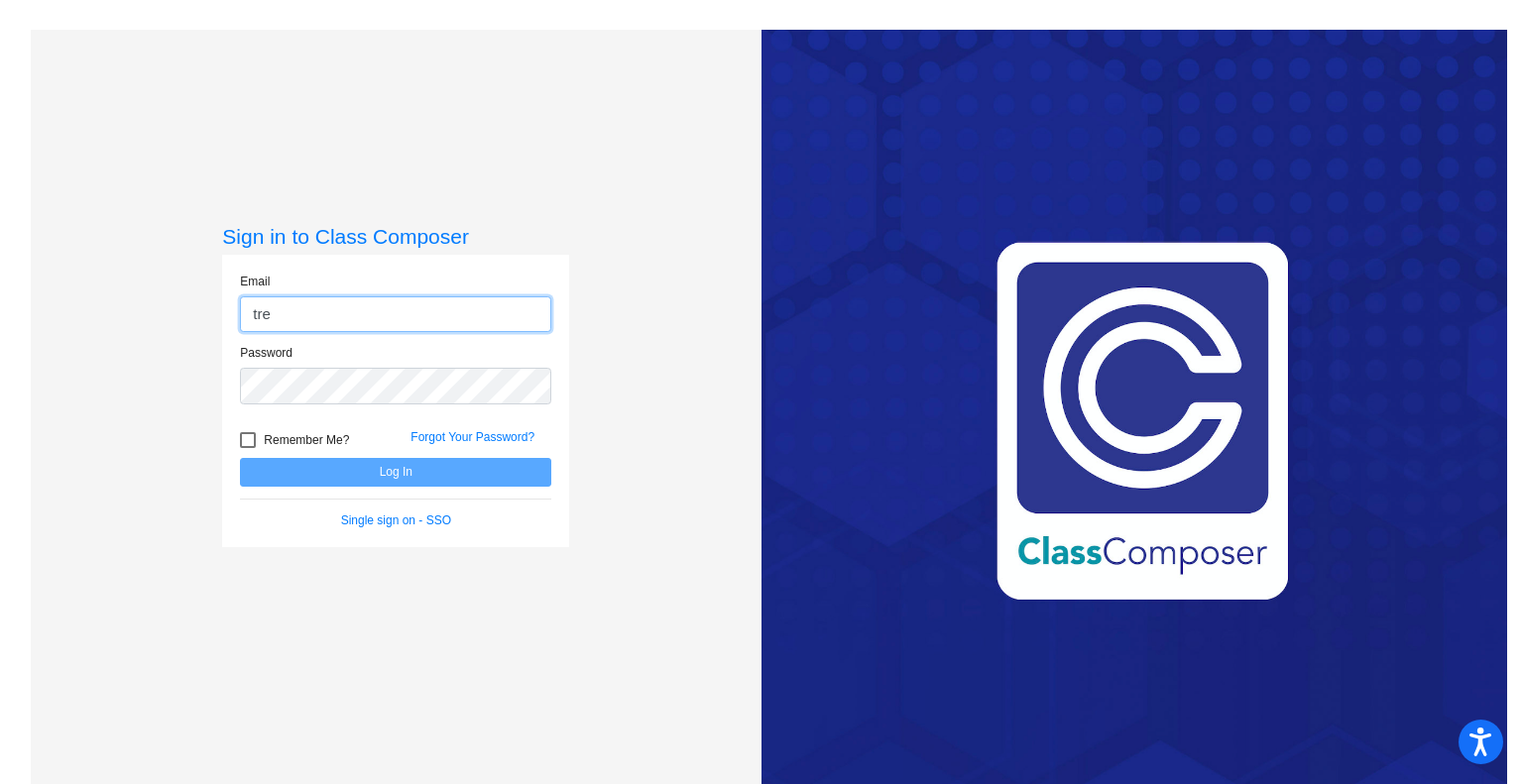 type on "treasurer@[DOMAIN]" 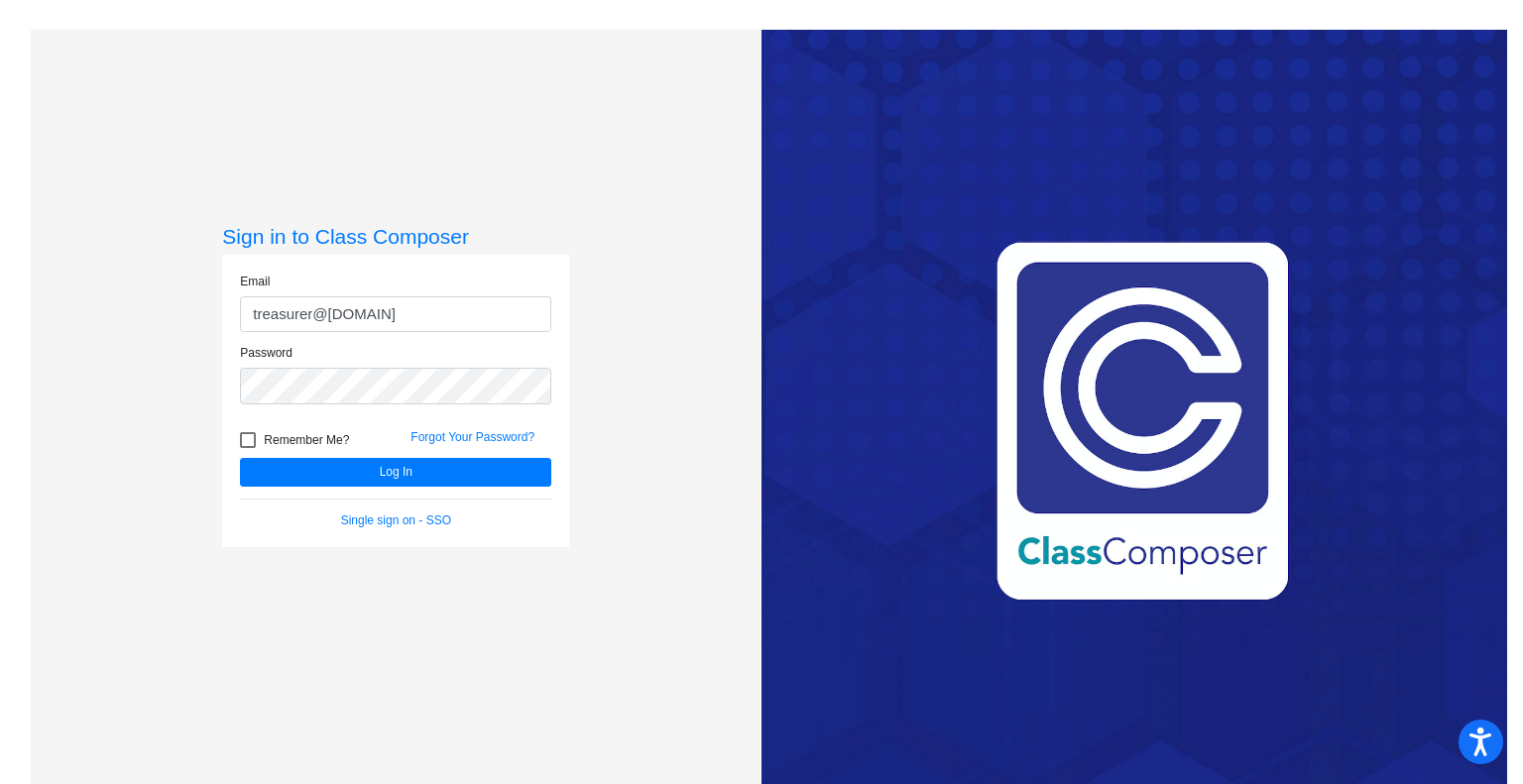 click at bounding box center (248, 440) 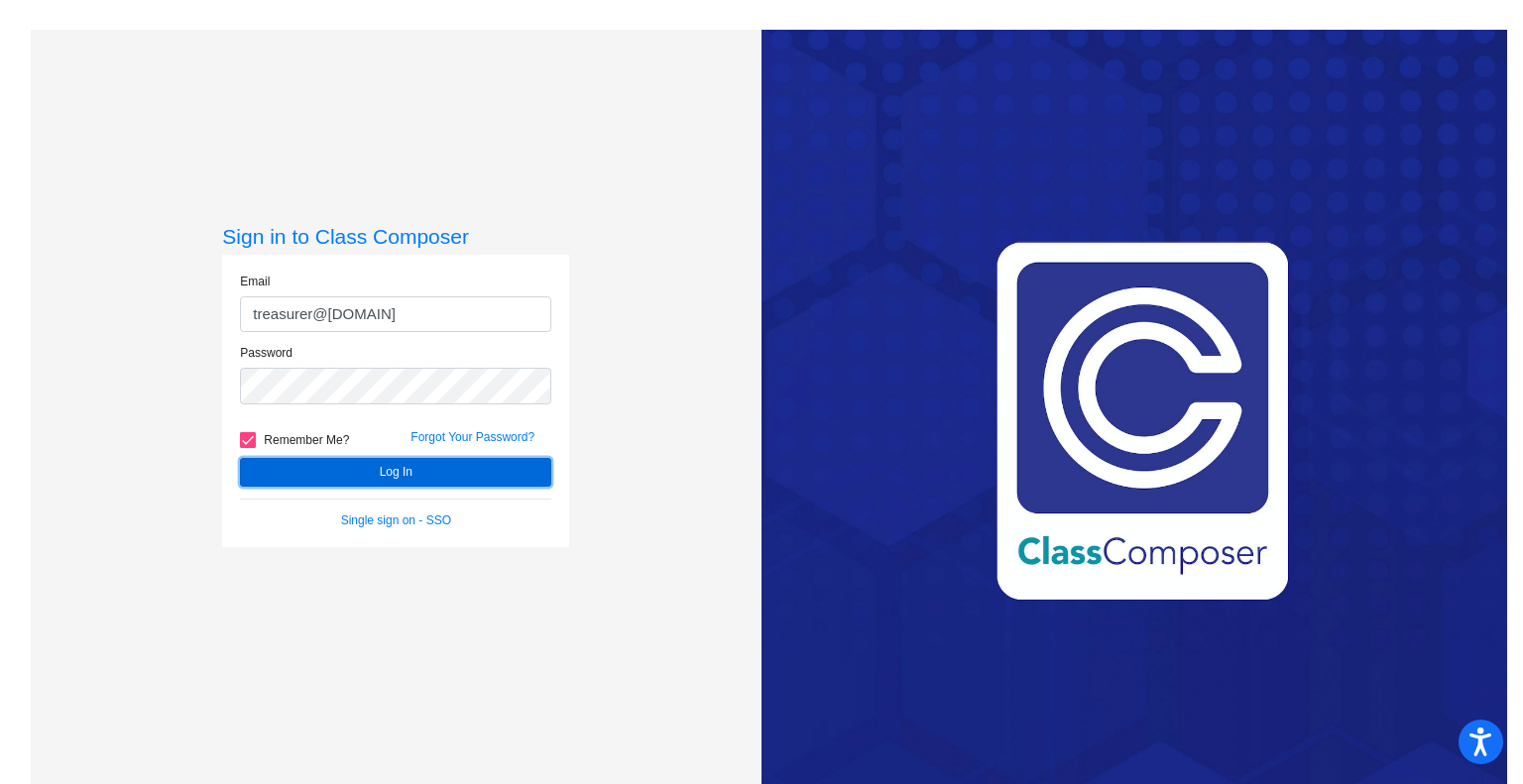 click on "Log In" 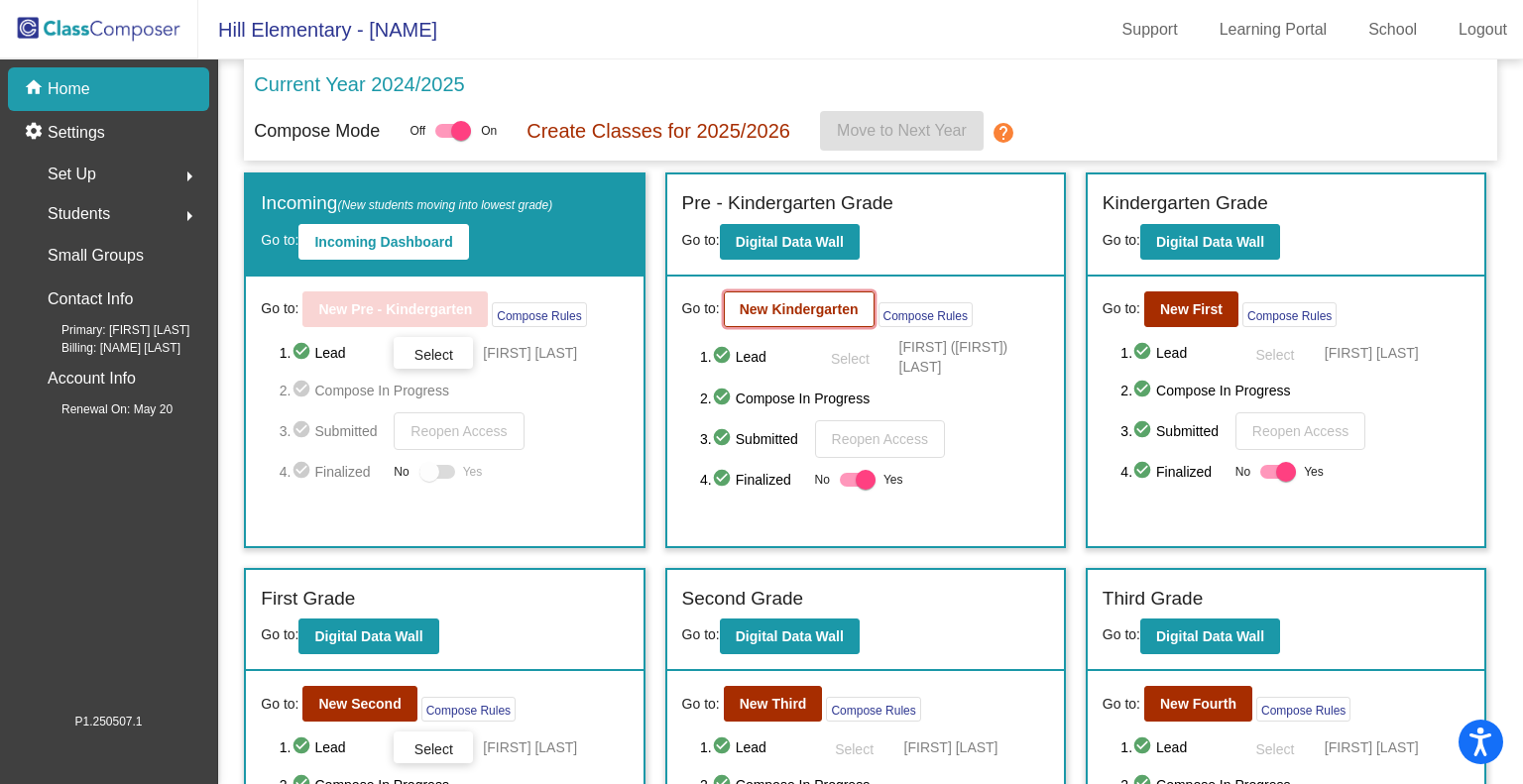 click on "New Kindergarten" 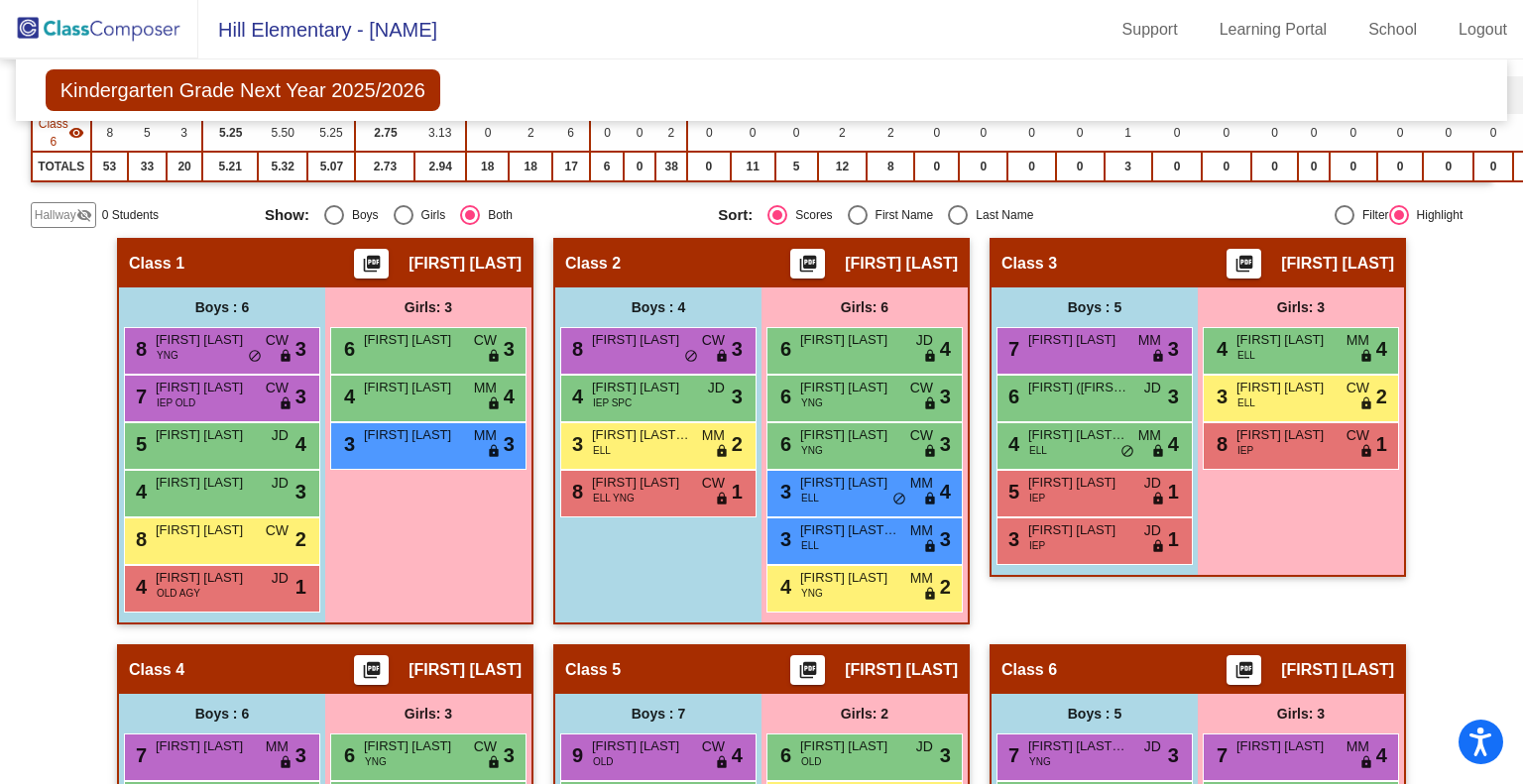 scroll, scrollTop: 496, scrollLeft: 0, axis: vertical 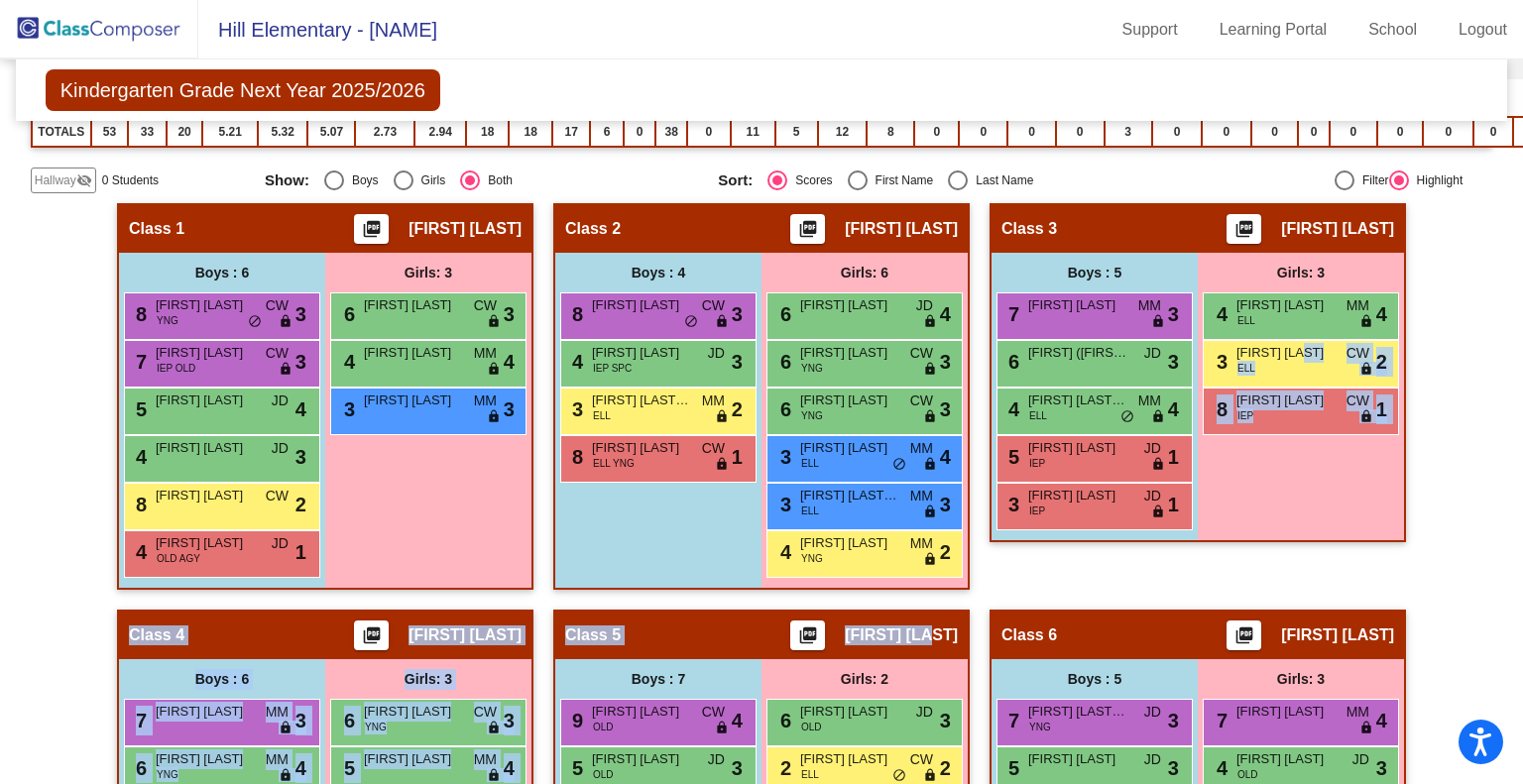 drag, startPoint x: 1298, startPoint y: 356, endPoint x: 1179, endPoint y: 559, distance: 235.30831 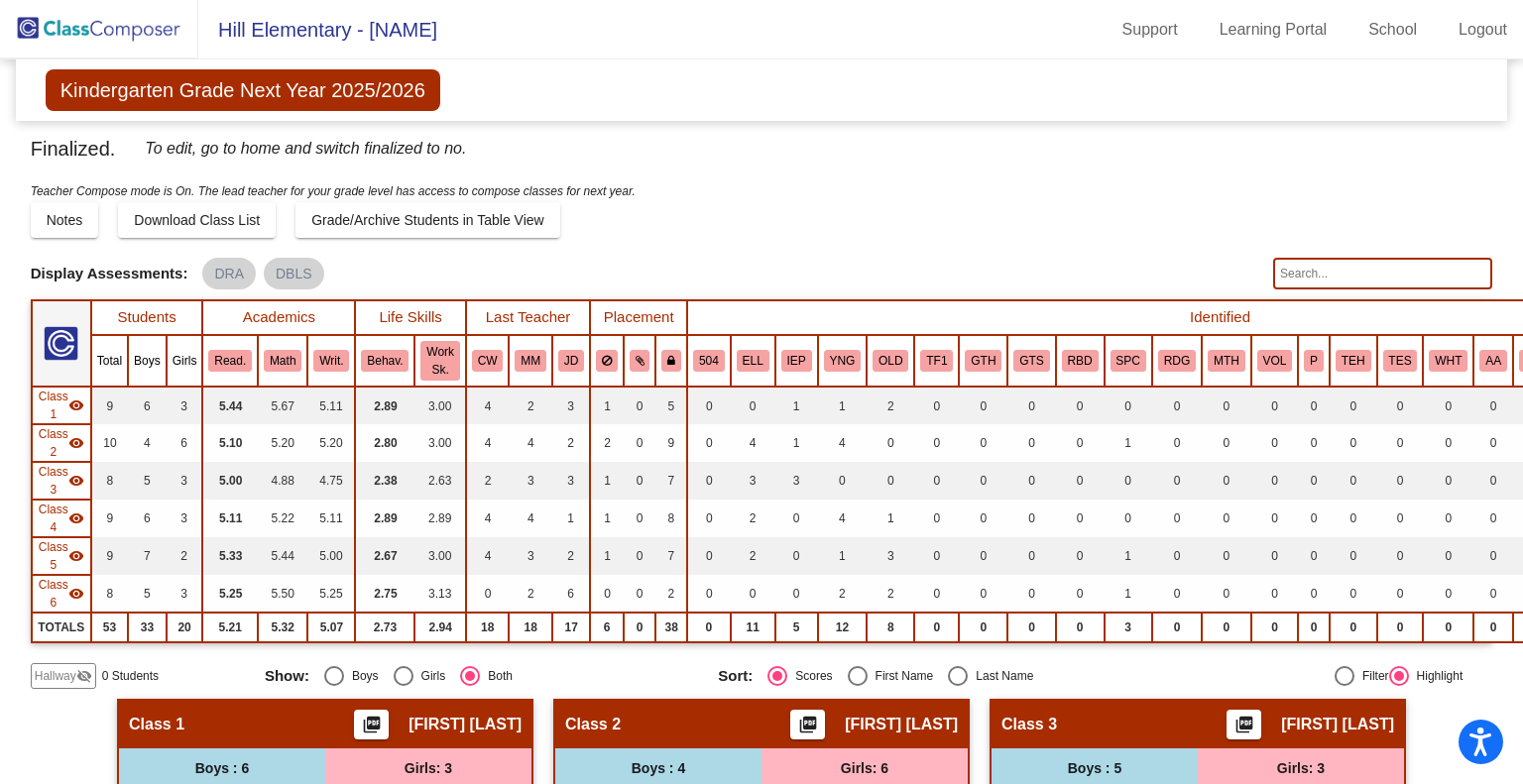 click 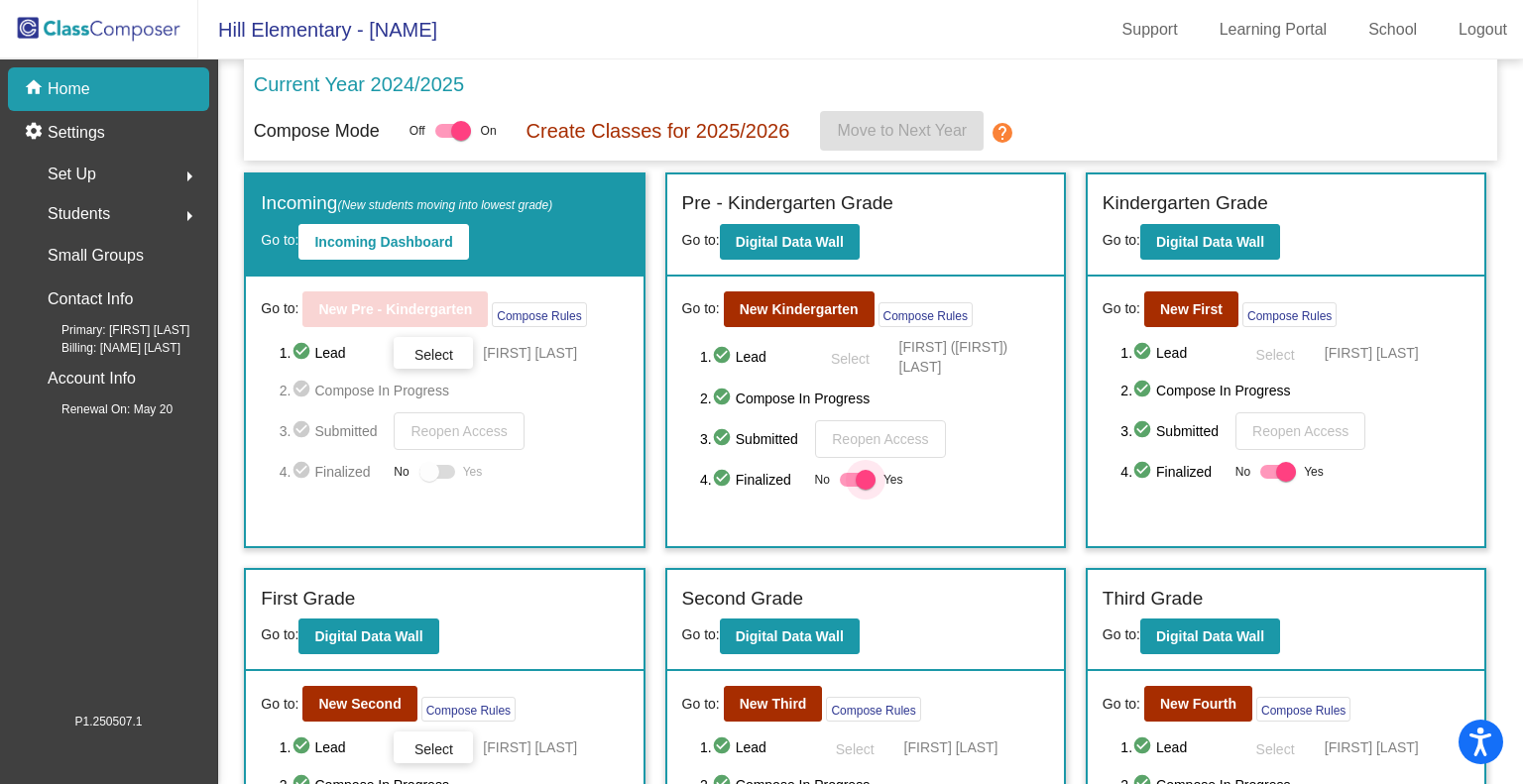 click at bounding box center [866, 480] 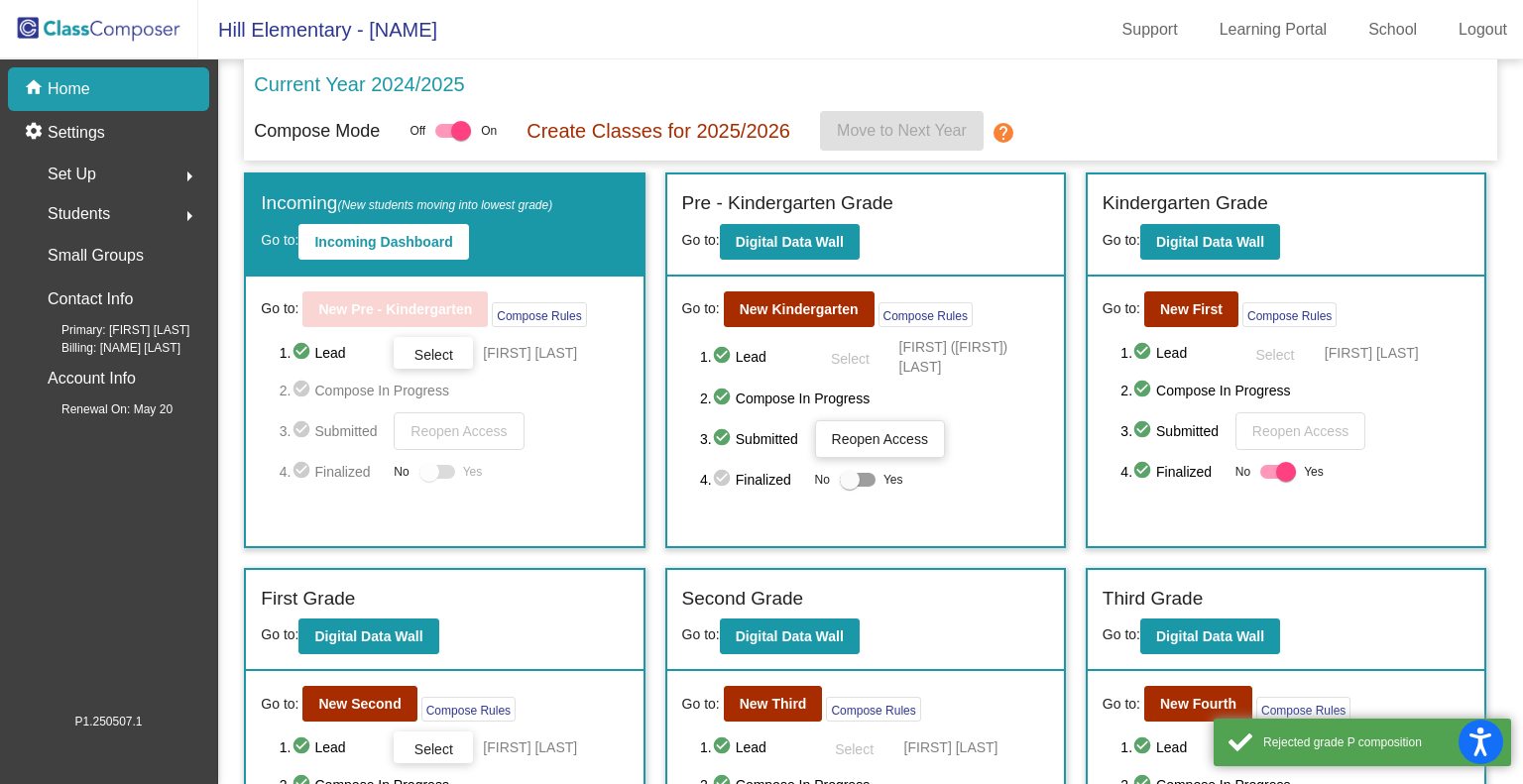 click on "Reopen Access" 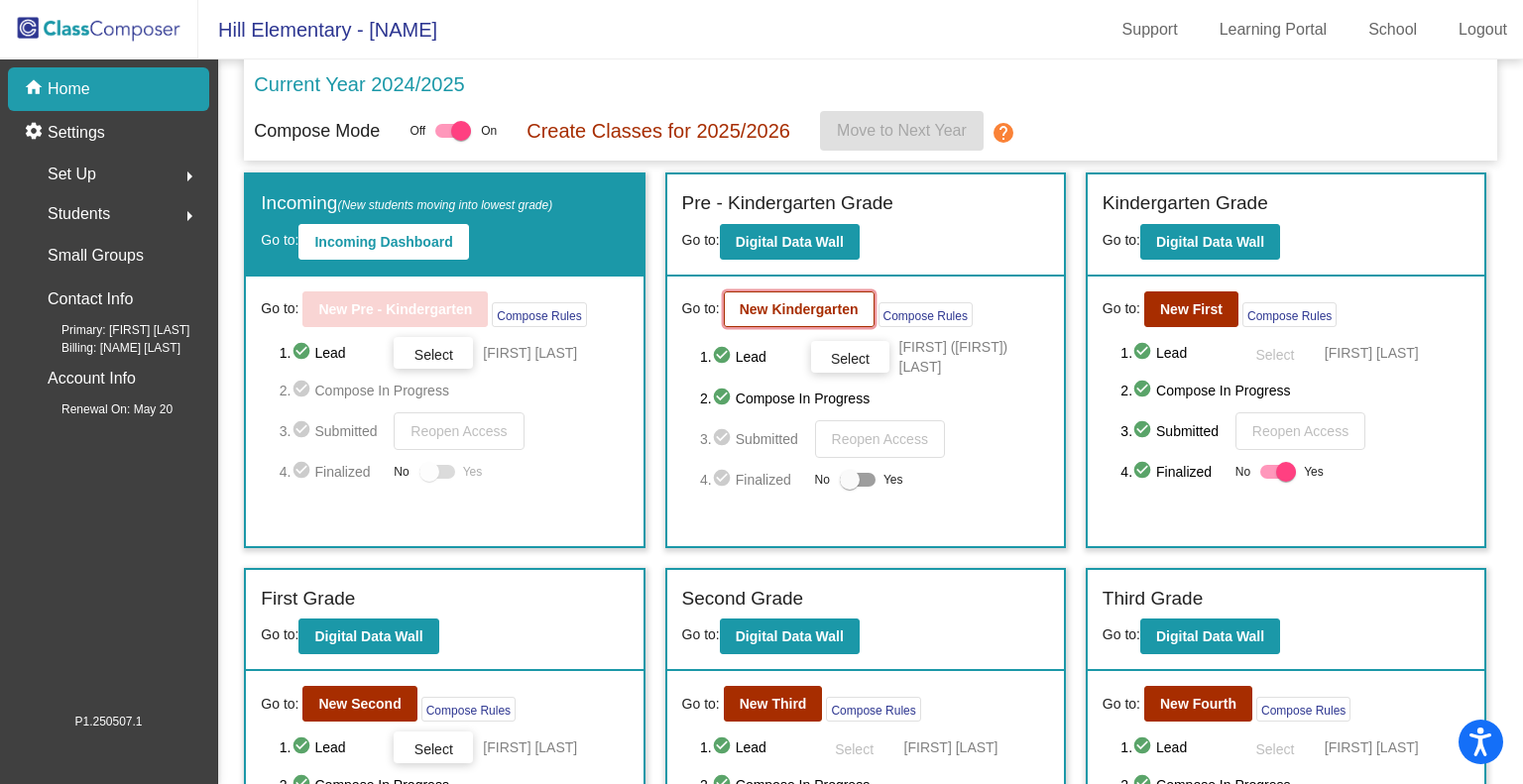 click on "New Kindergarten" 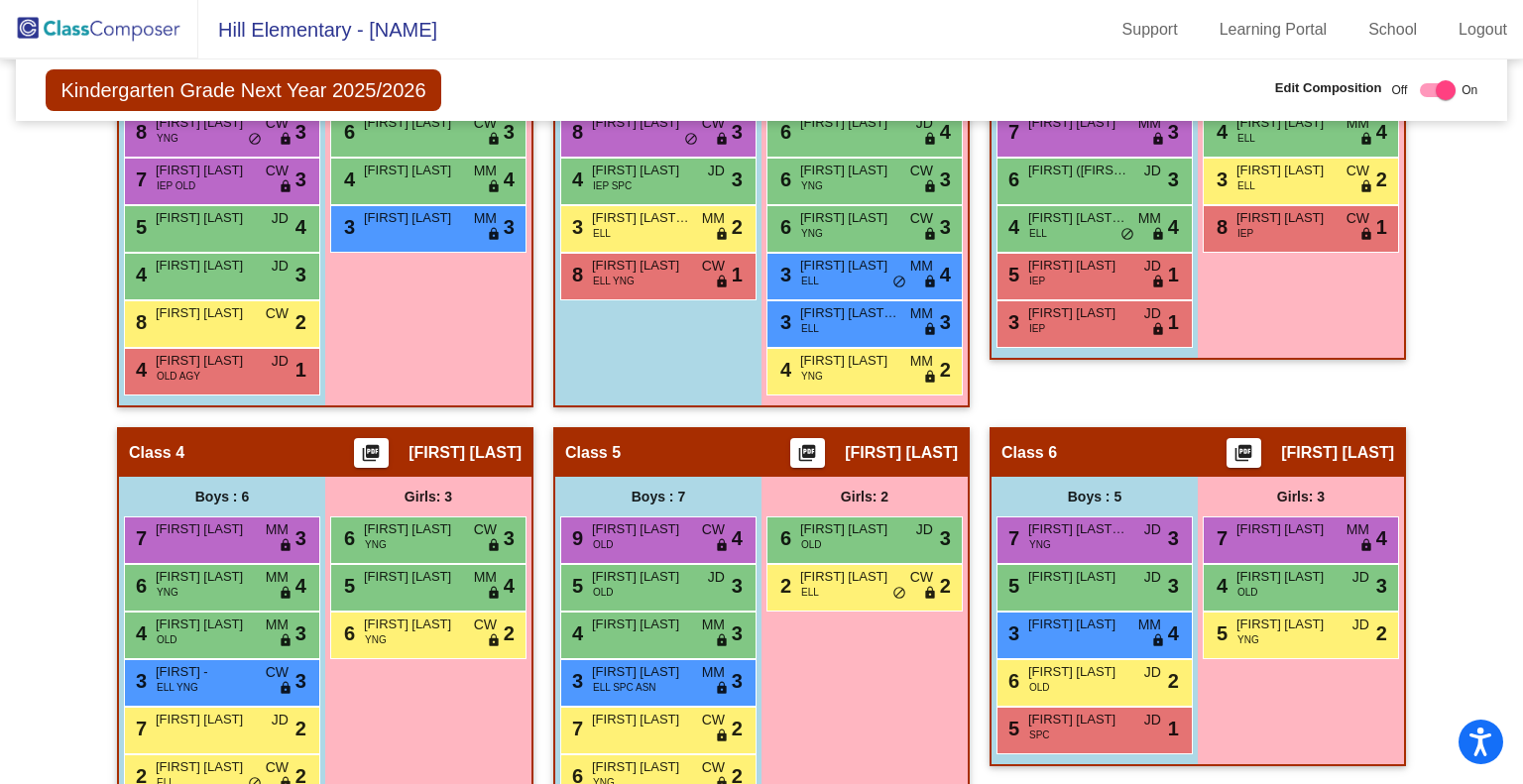 scroll, scrollTop: 532, scrollLeft: 0, axis: vertical 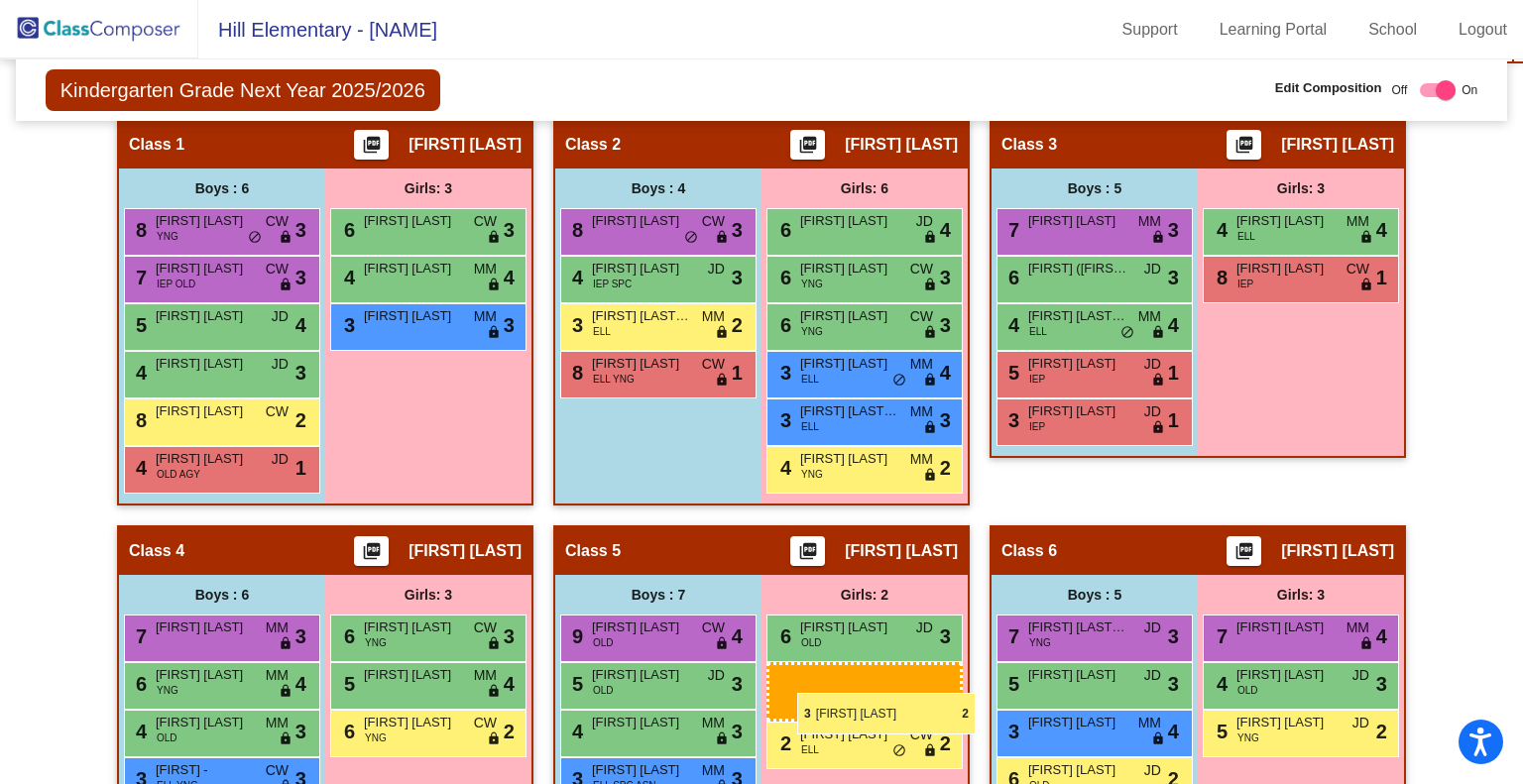 drag, startPoint x: 1277, startPoint y: 277, endPoint x: 797, endPoint y: 693, distance: 635.18186 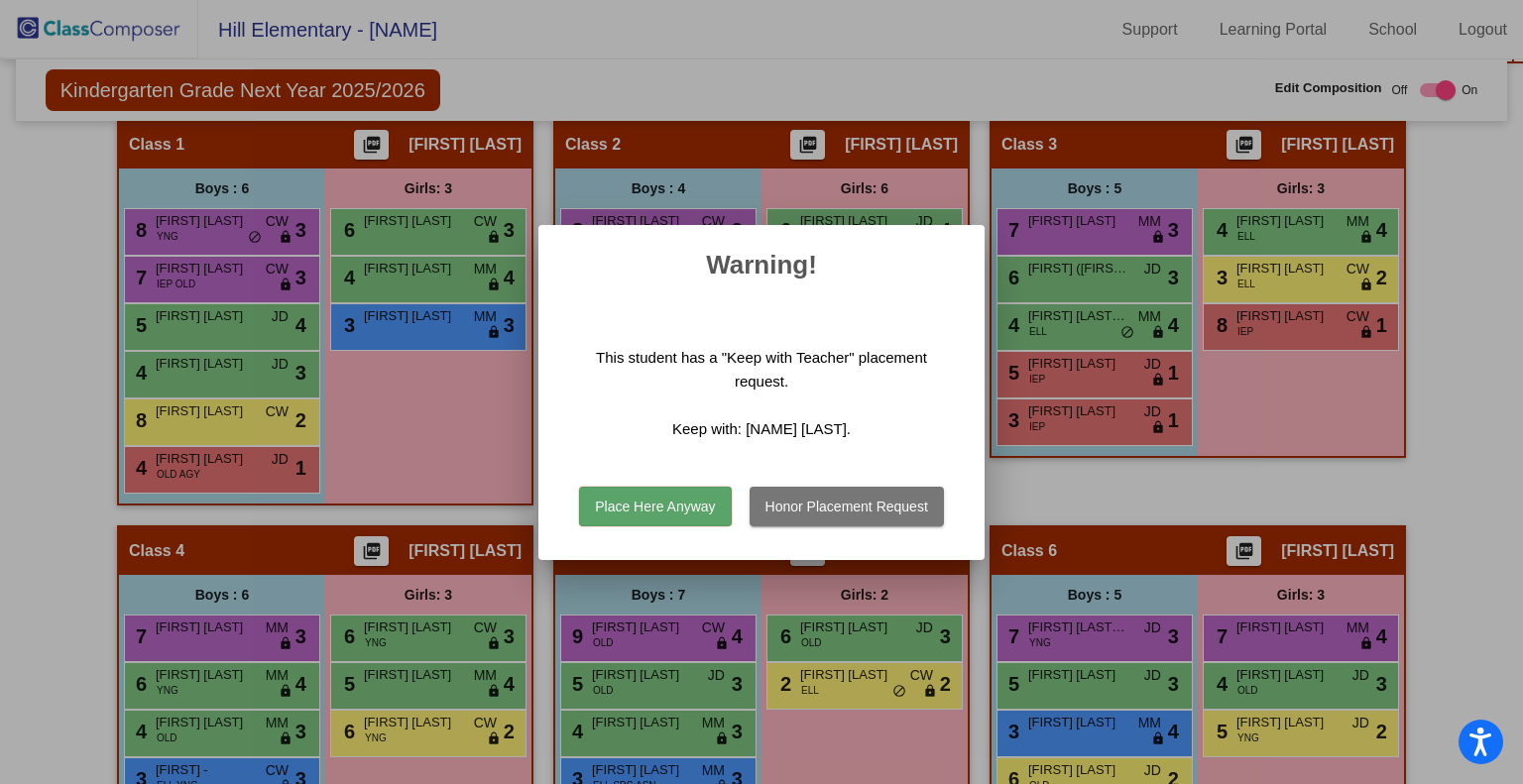 click on "Place Here Anyway" at bounding box center (654, 506) 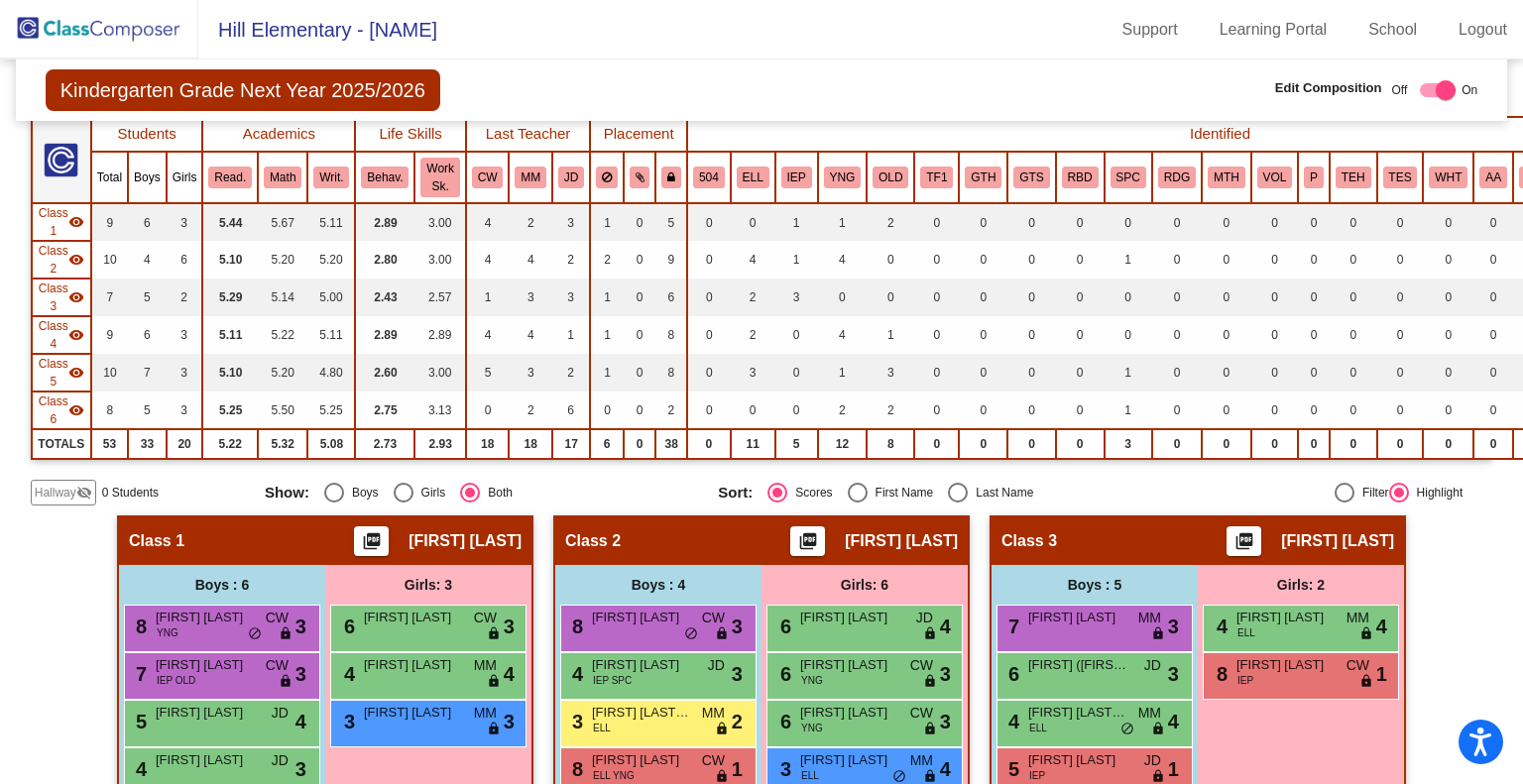 scroll, scrollTop: 0, scrollLeft: 0, axis: both 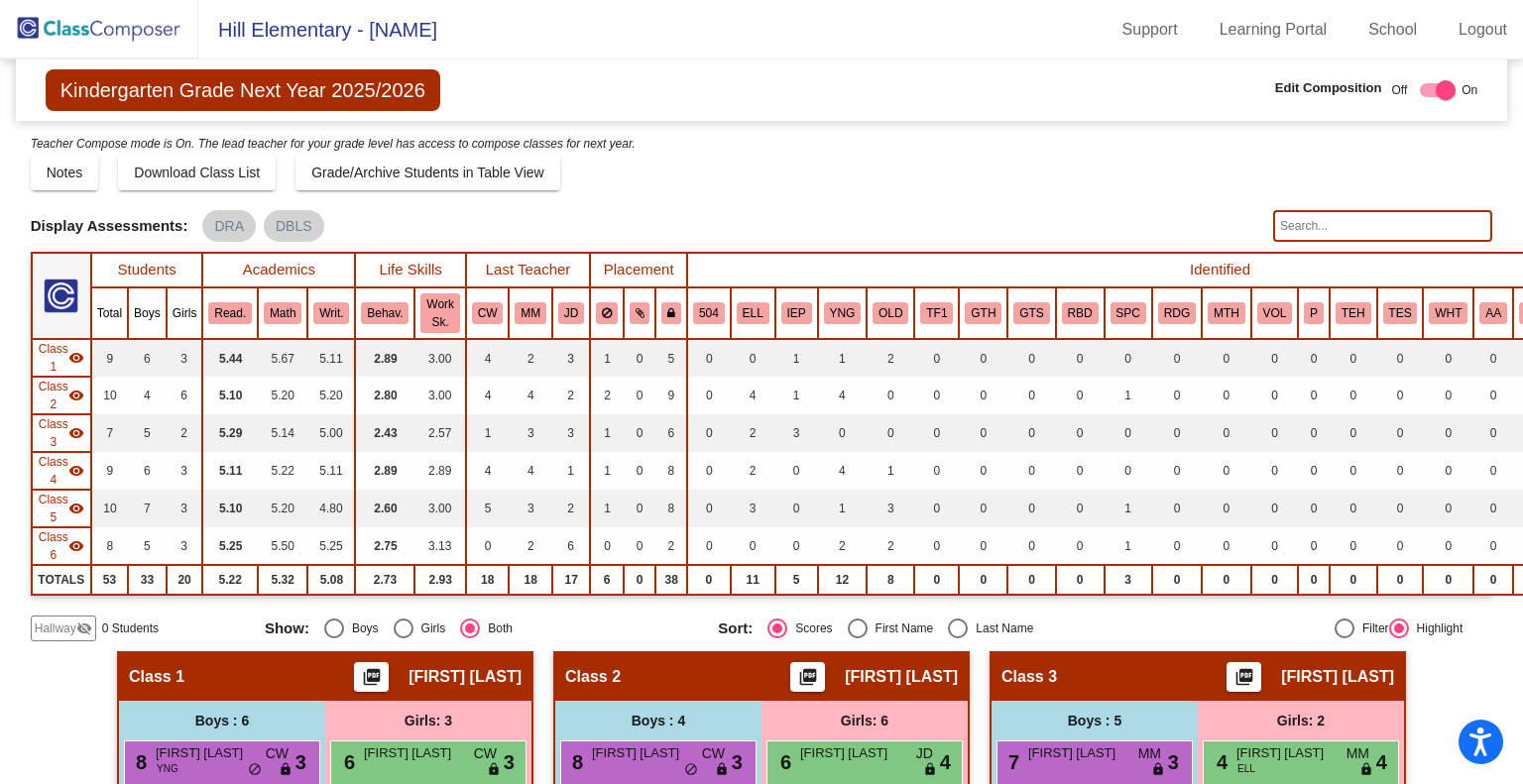 click at bounding box center (1446, 90) 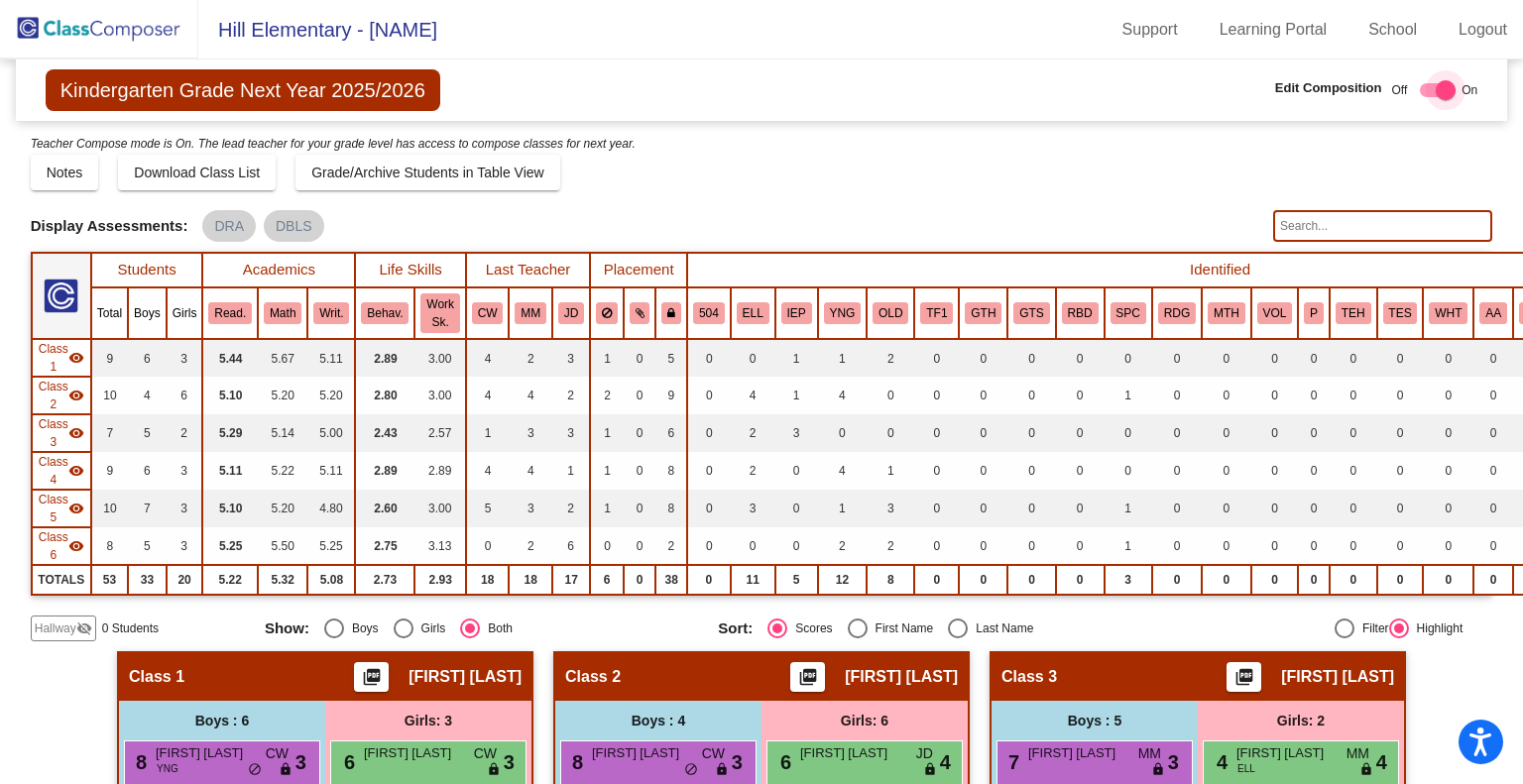 checkbox on "false" 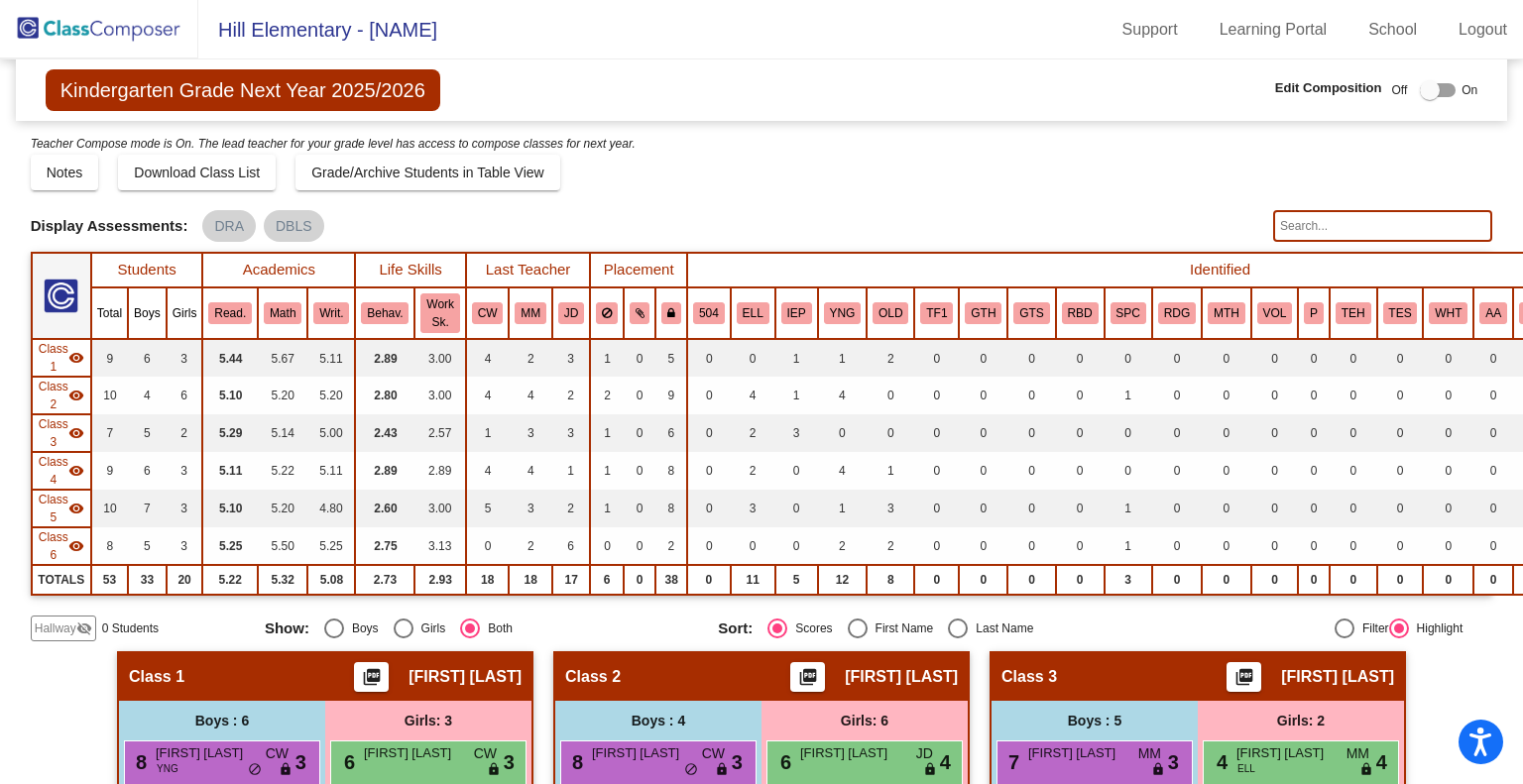 click 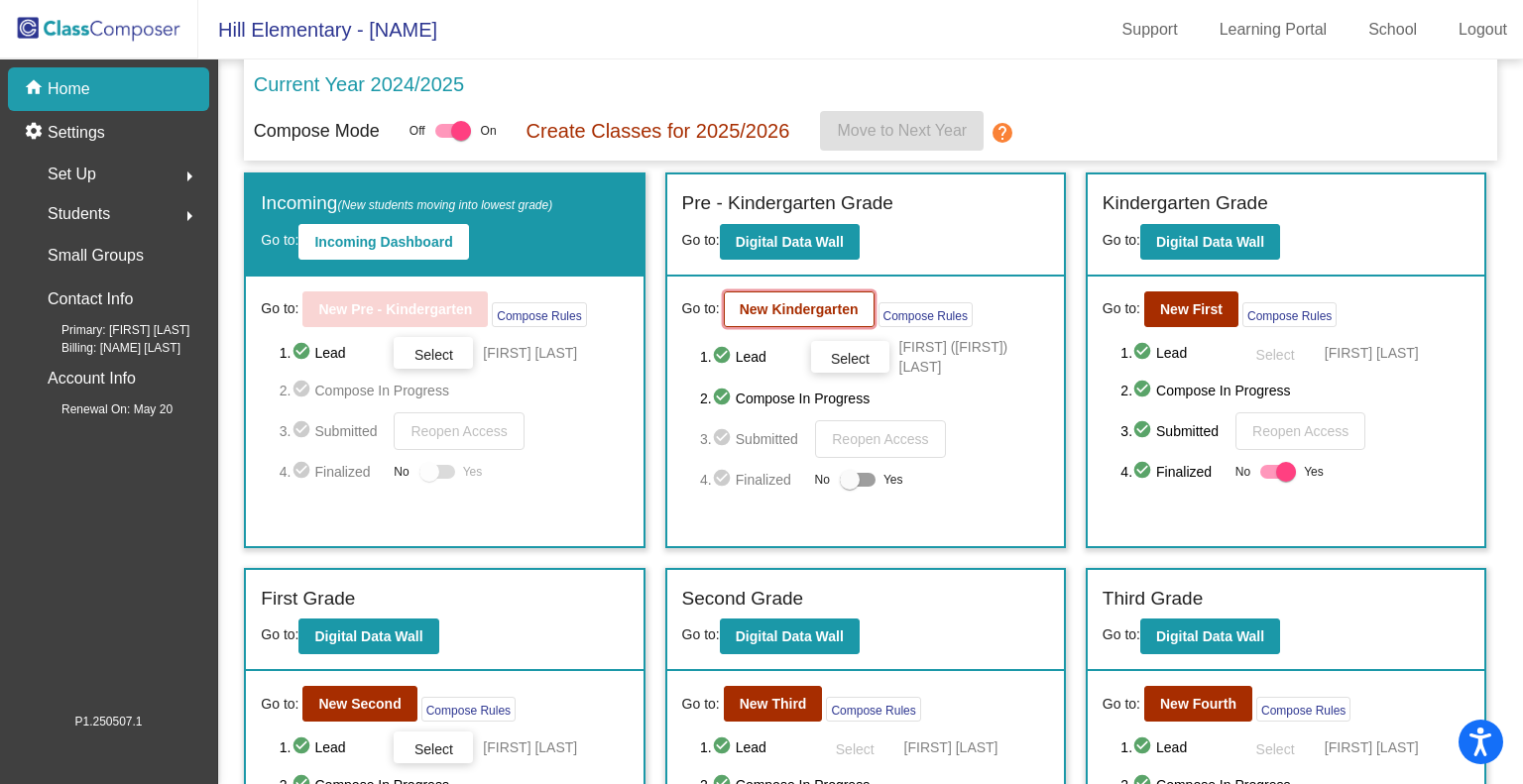 click on "New Kindergarten" 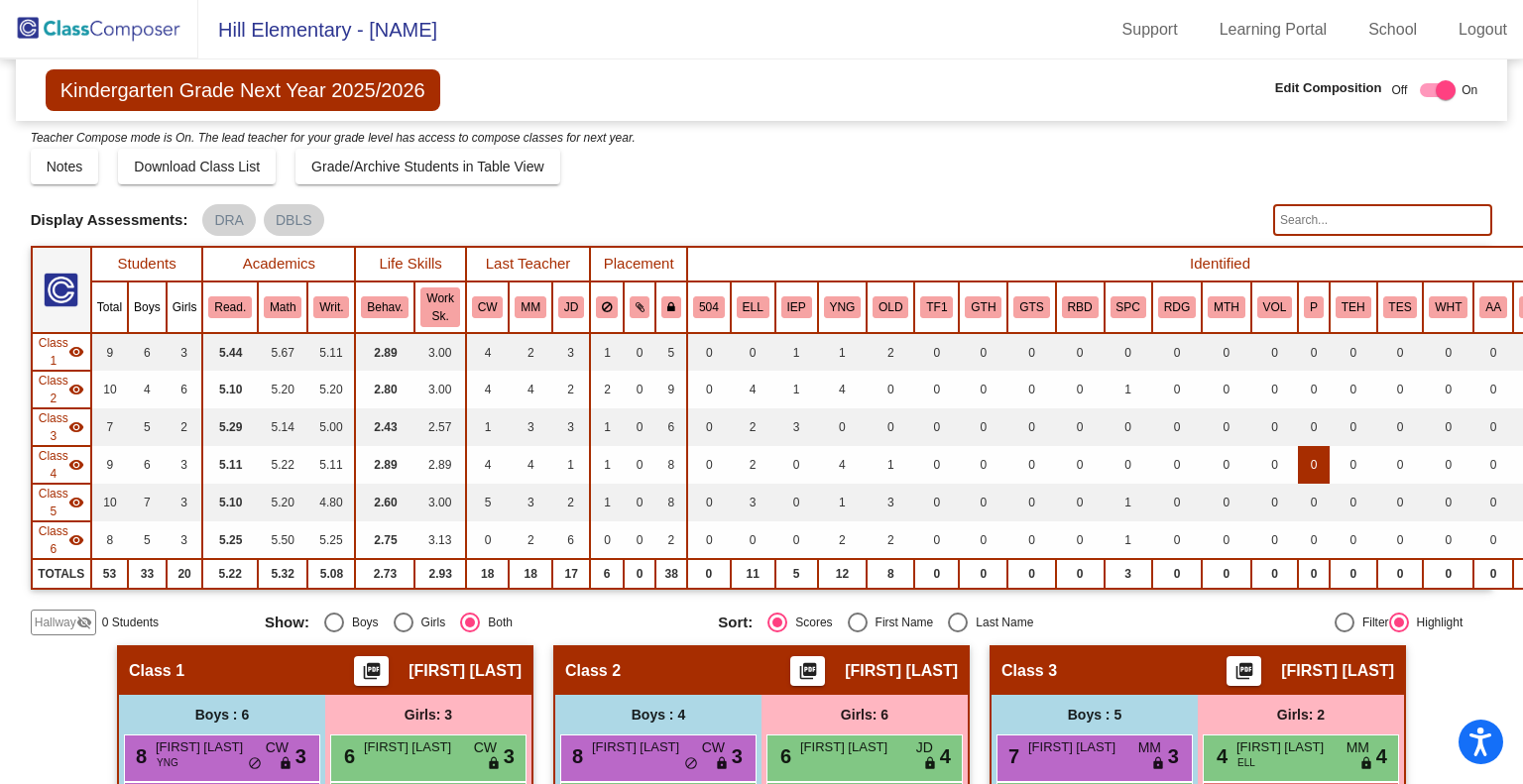 scroll, scrollTop: 0, scrollLeft: 0, axis: both 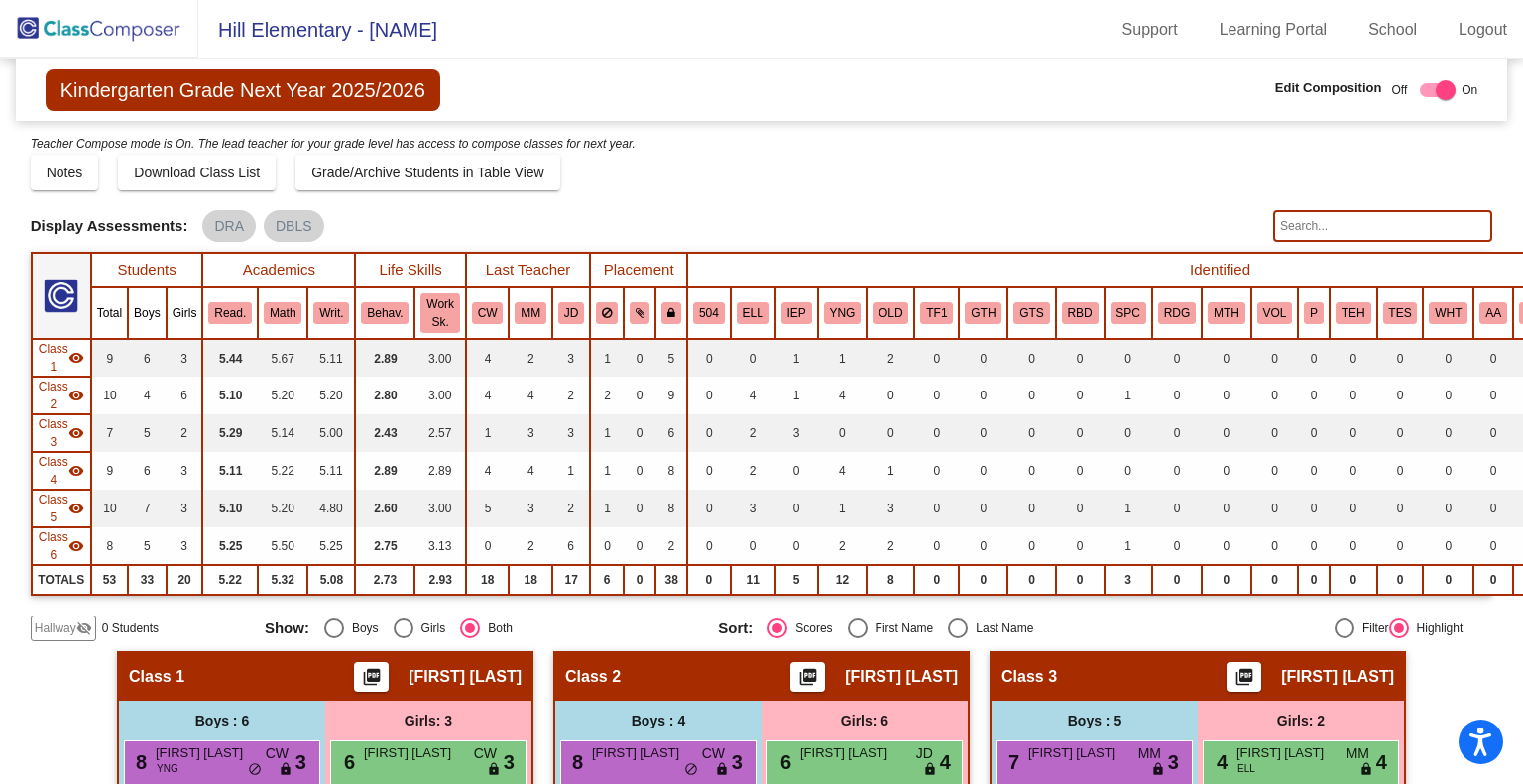 click at bounding box center (1446, 90) 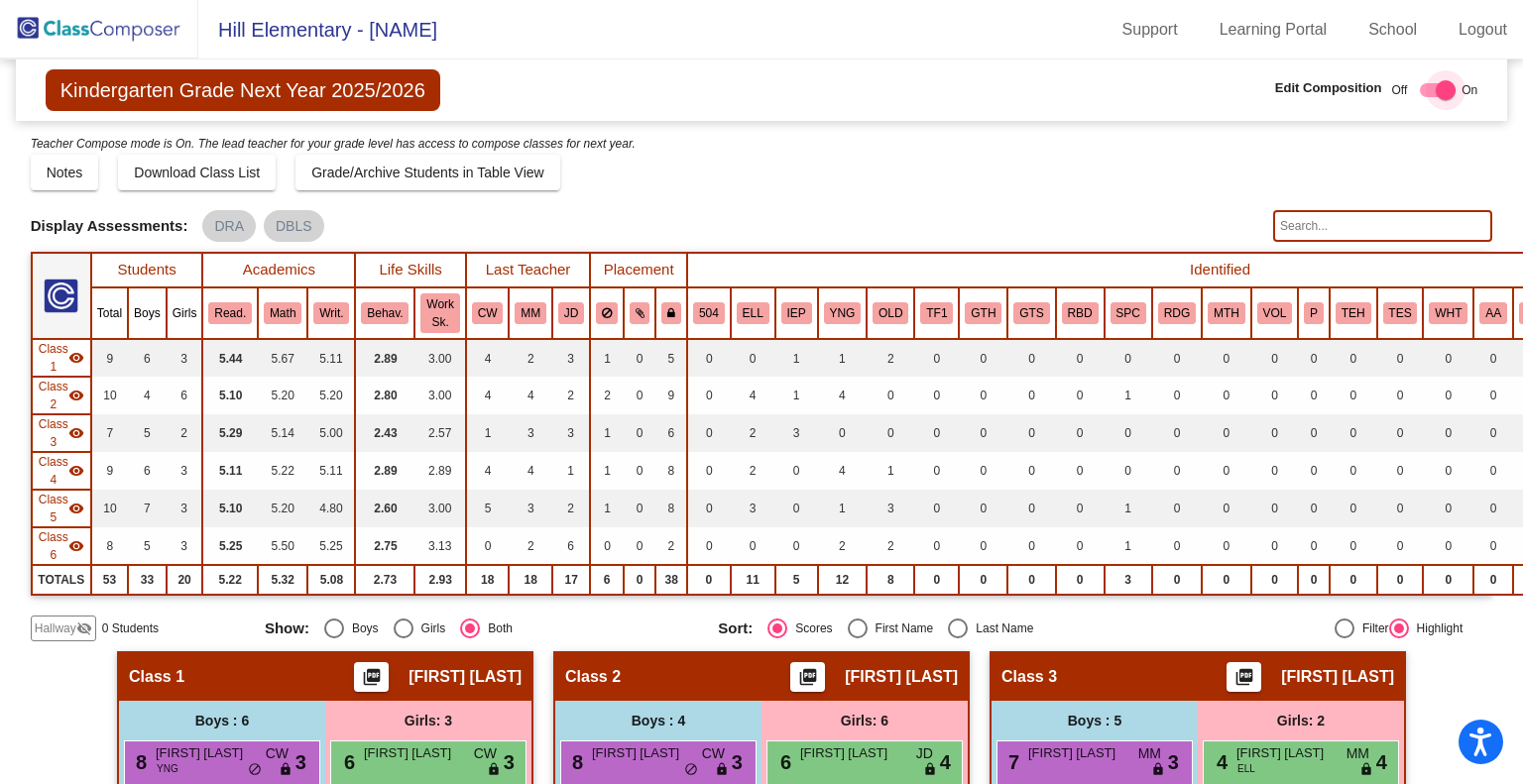 checkbox on "false" 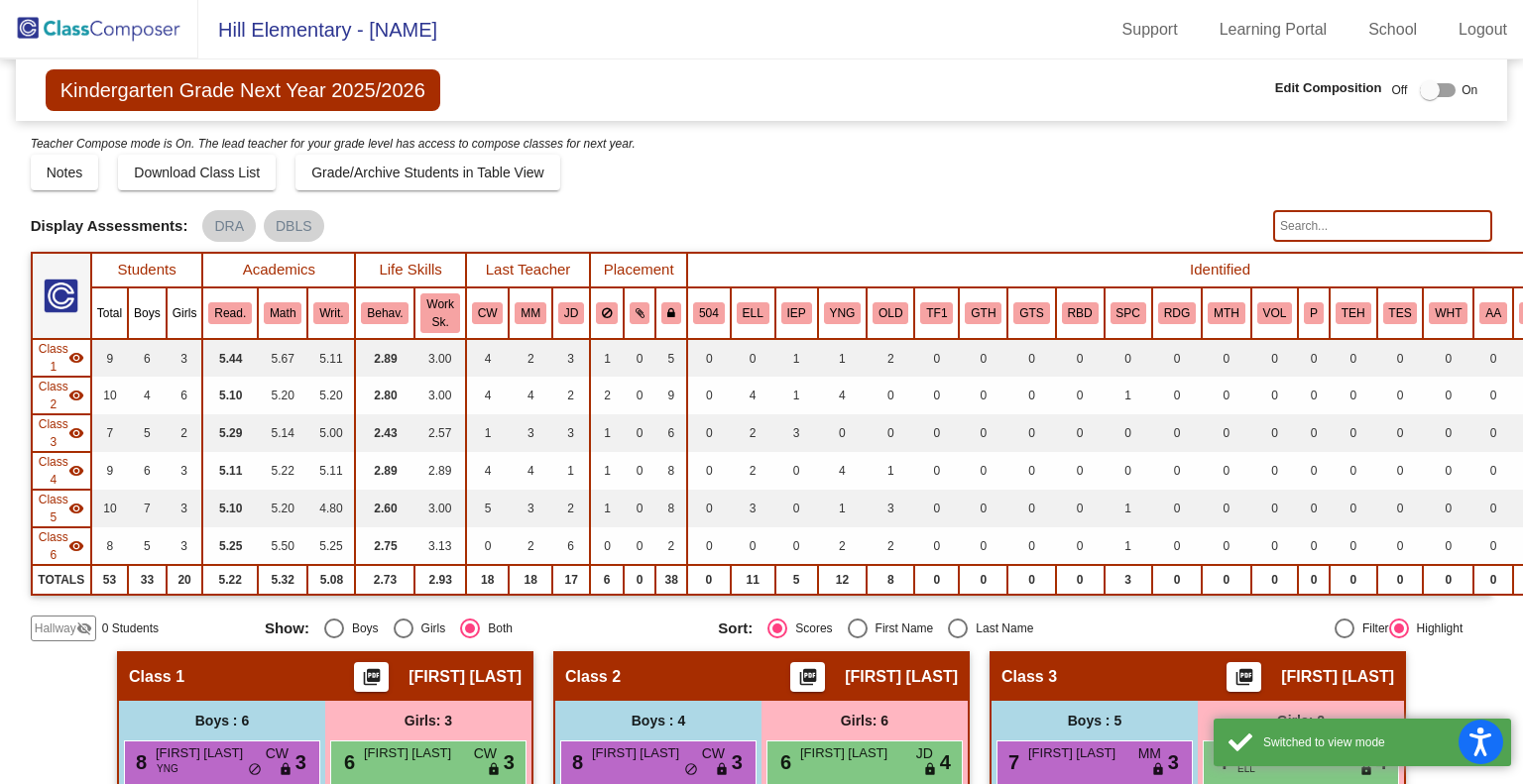click 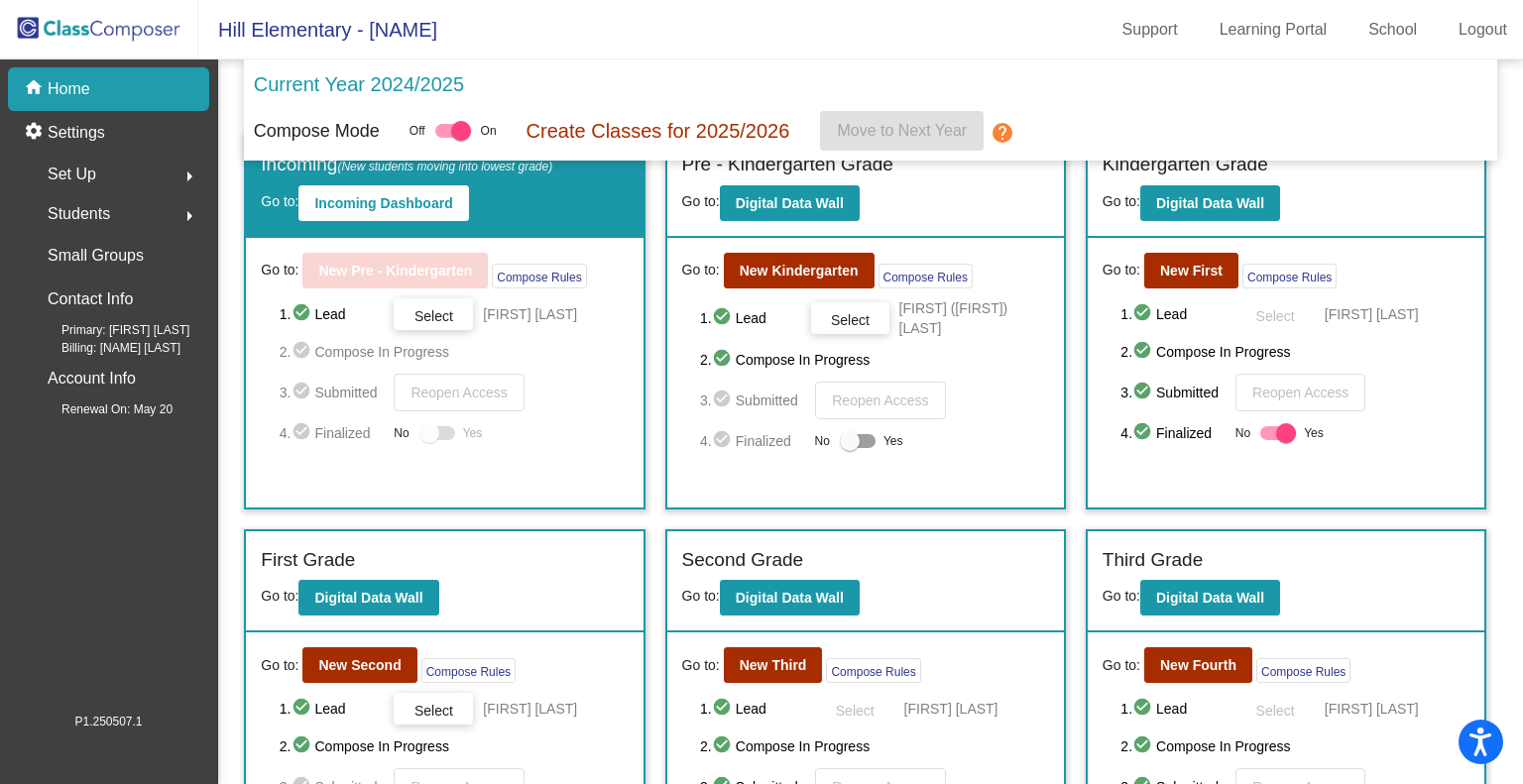 scroll, scrollTop: 0, scrollLeft: 0, axis: both 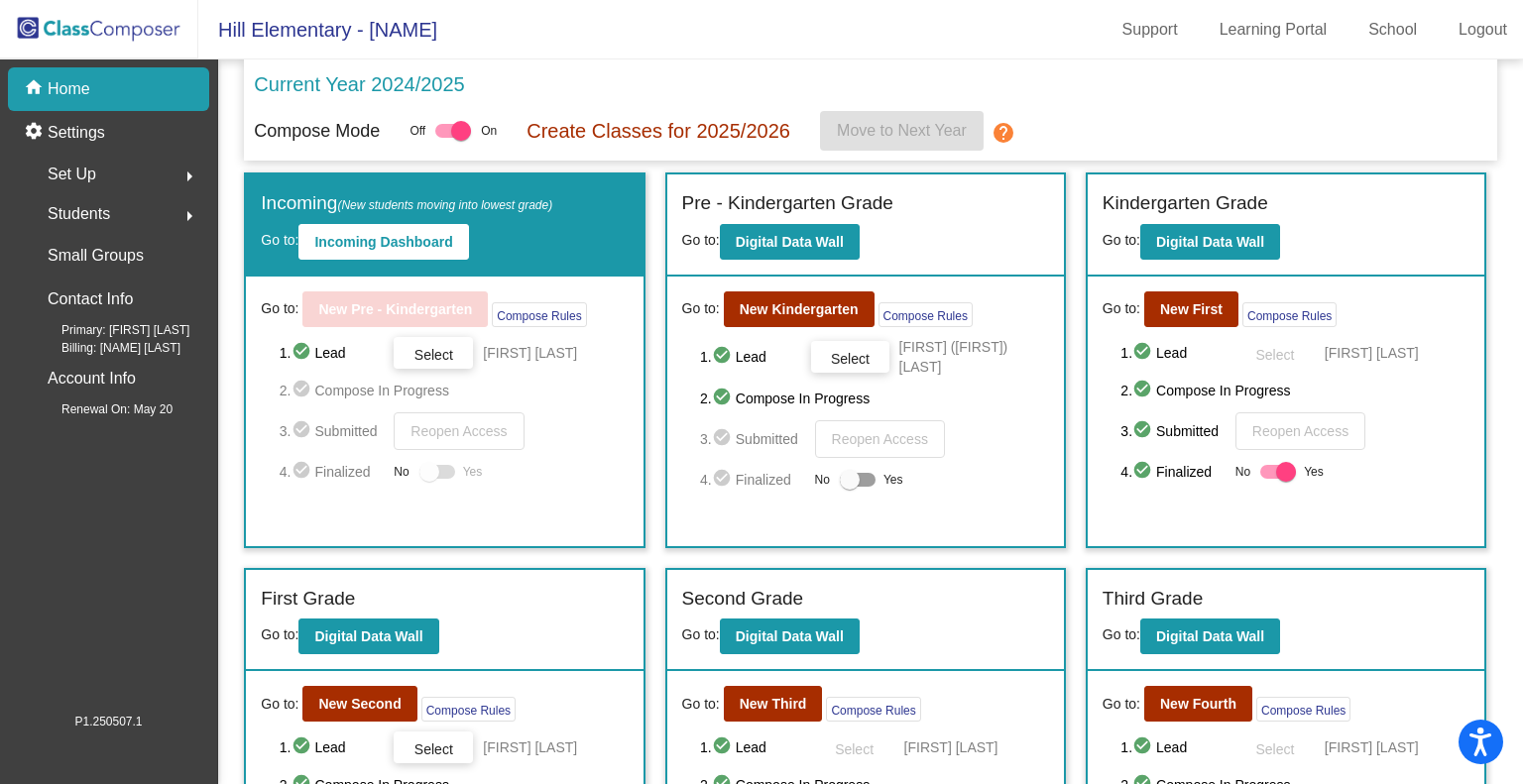 click at bounding box center [858, 480] 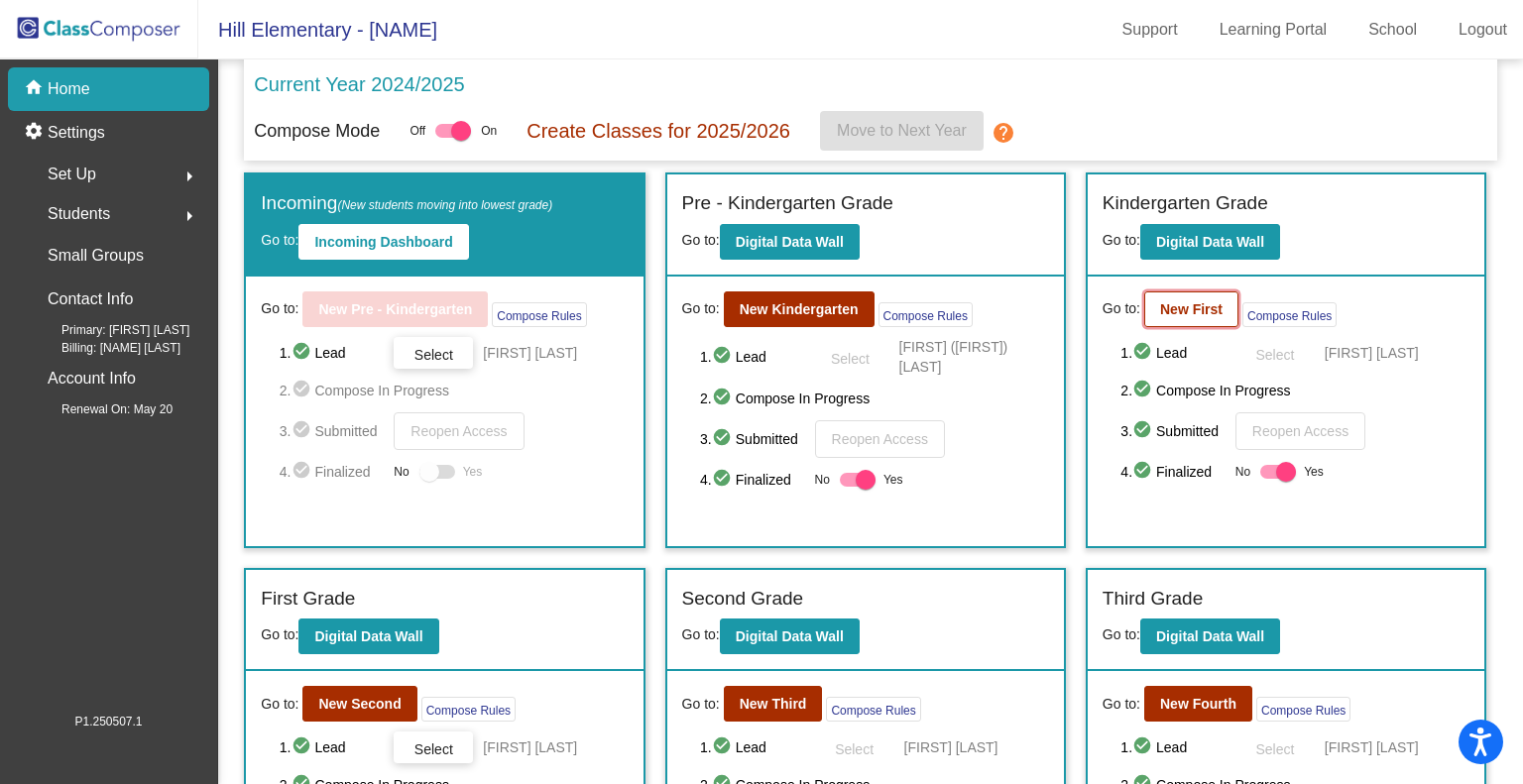 click on "New First" 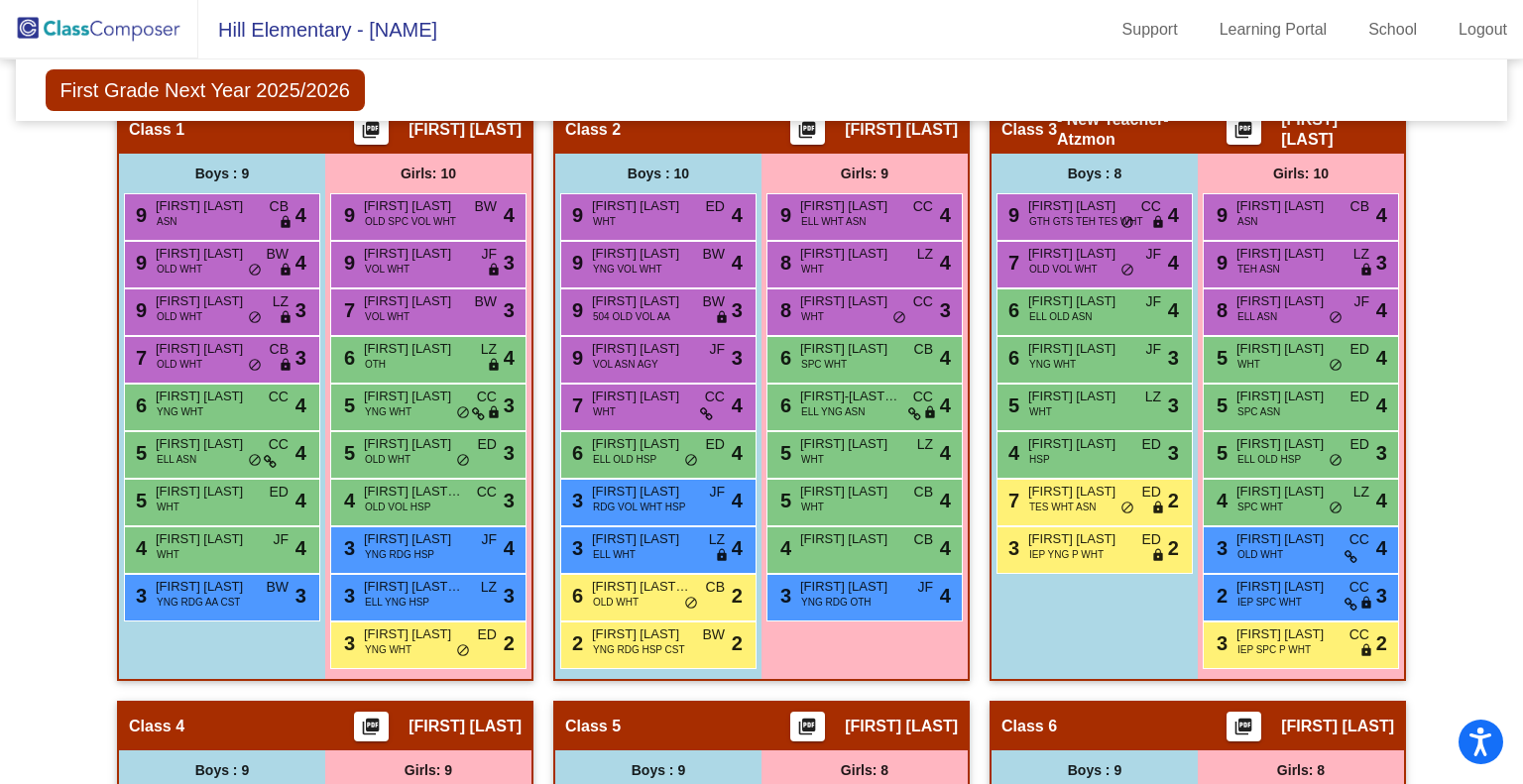 scroll, scrollTop: 496, scrollLeft: 0, axis: vertical 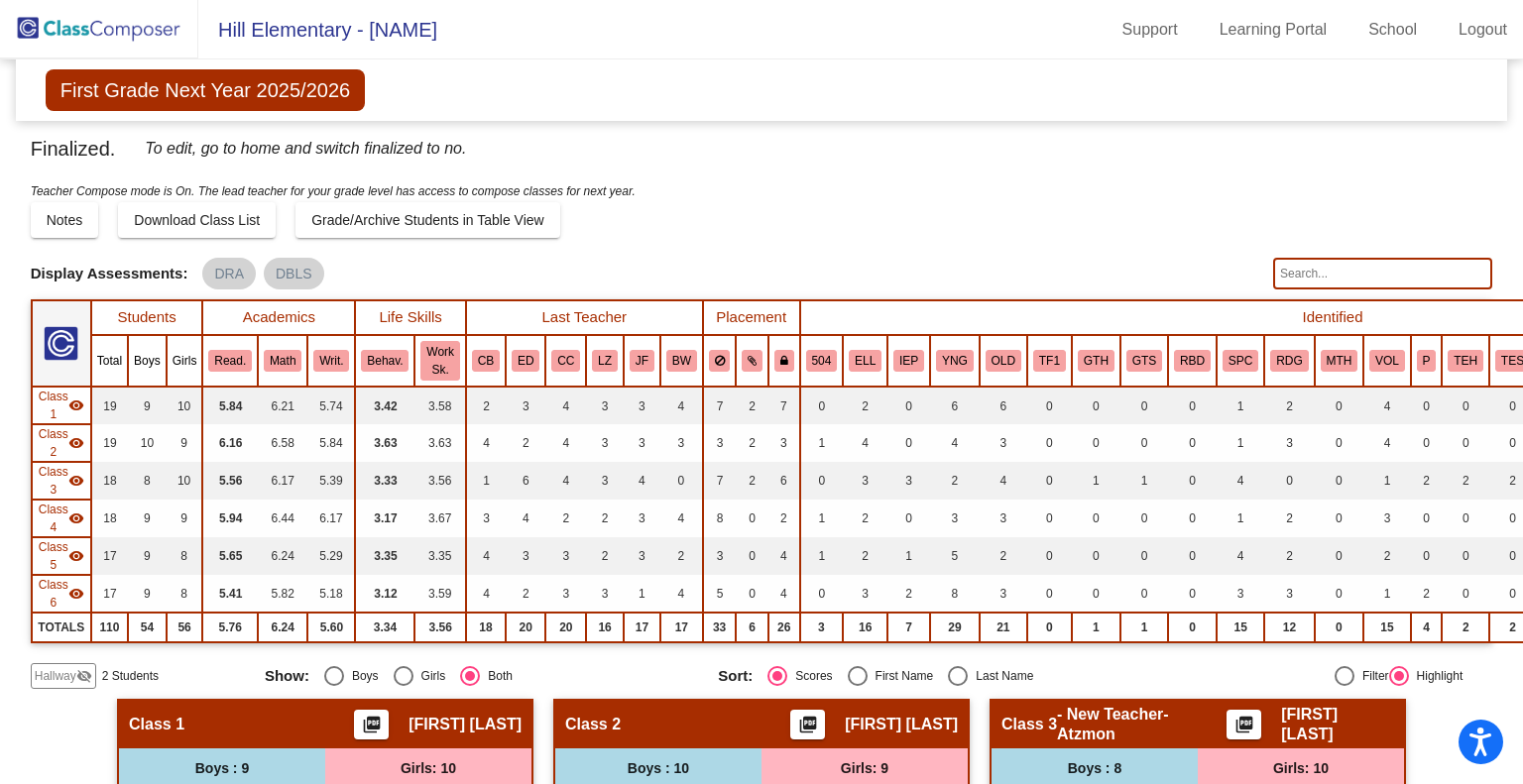 click 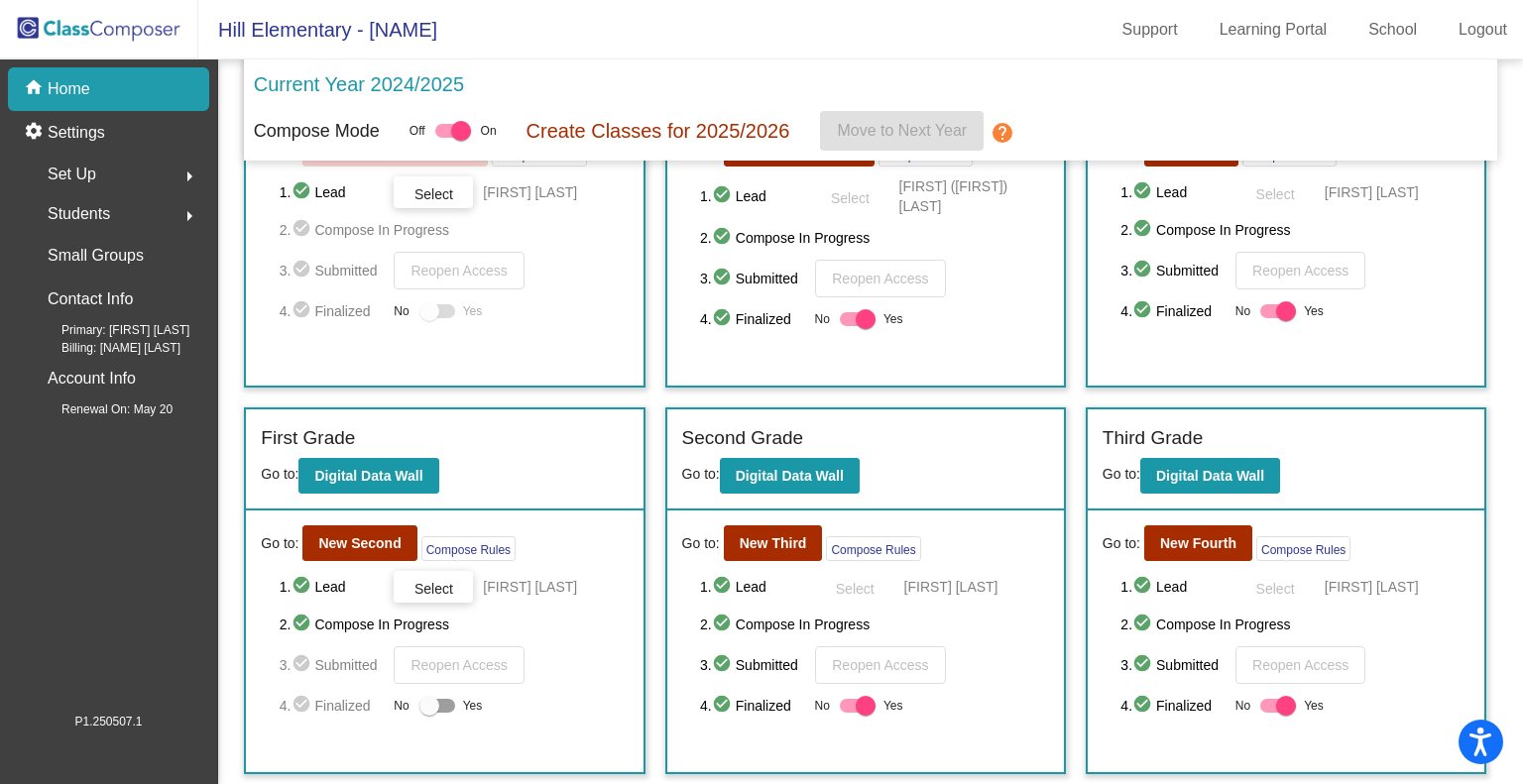 scroll, scrollTop: 396, scrollLeft: 0, axis: vertical 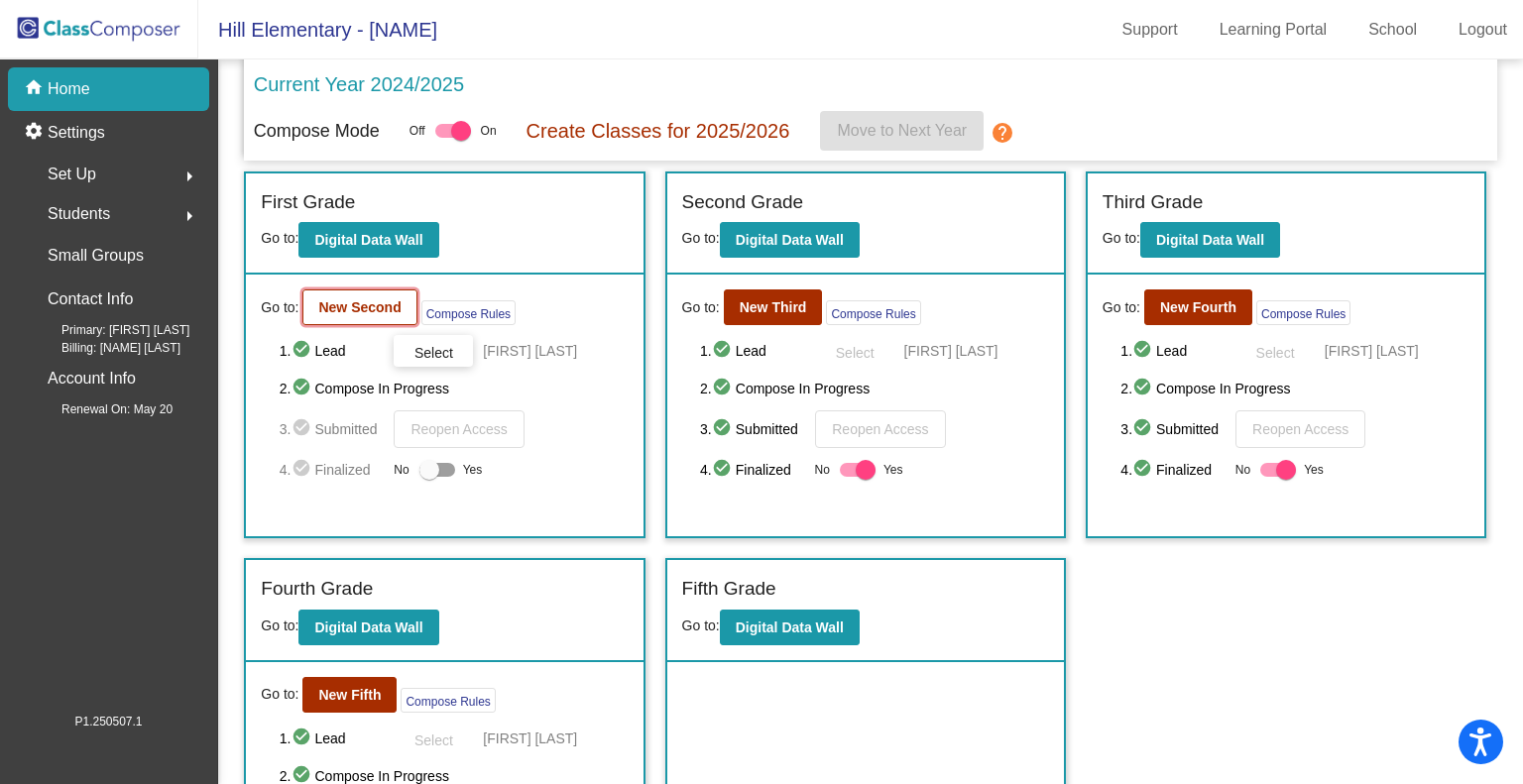 click on "New Second" 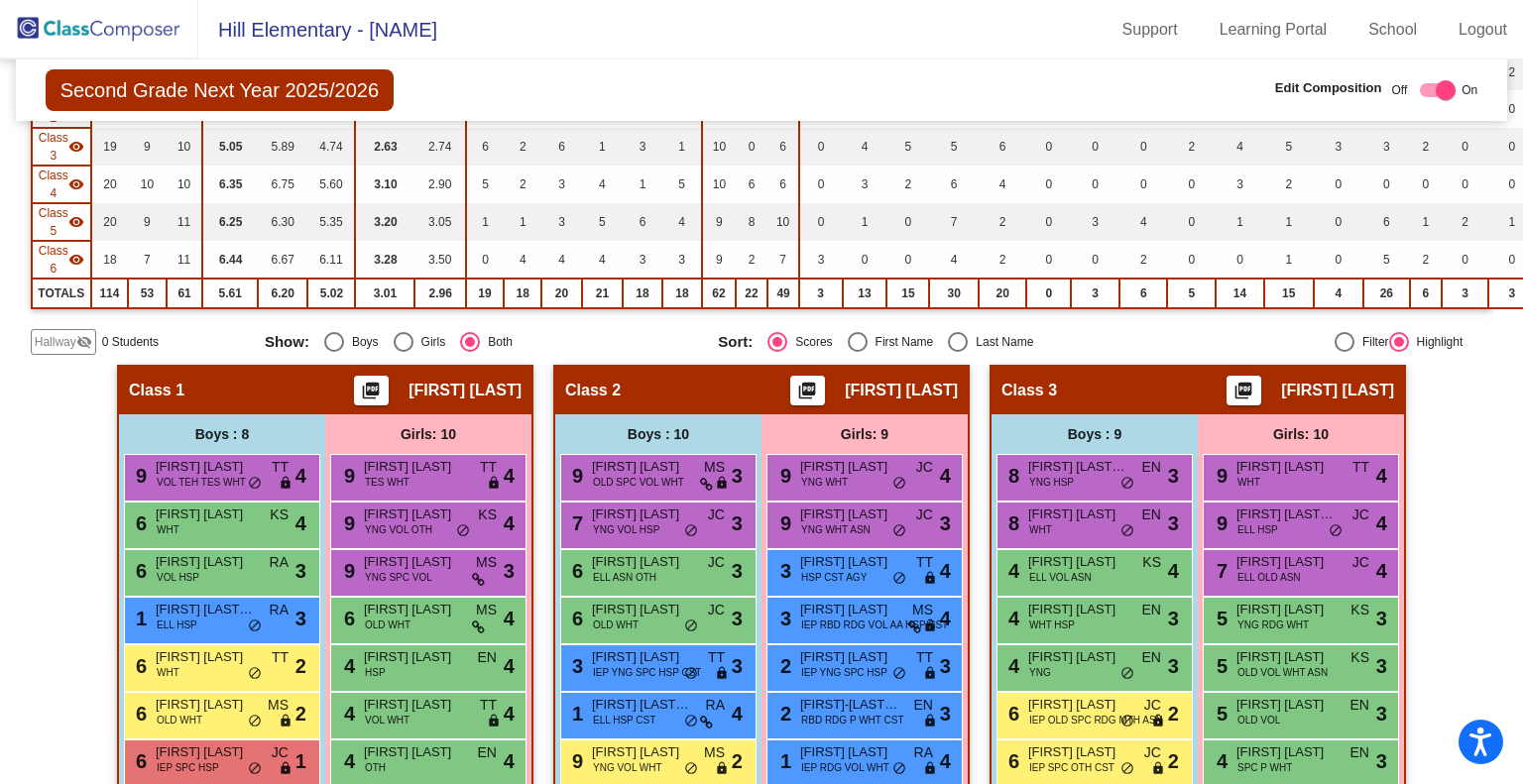 scroll, scrollTop: 0, scrollLeft: 0, axis: both 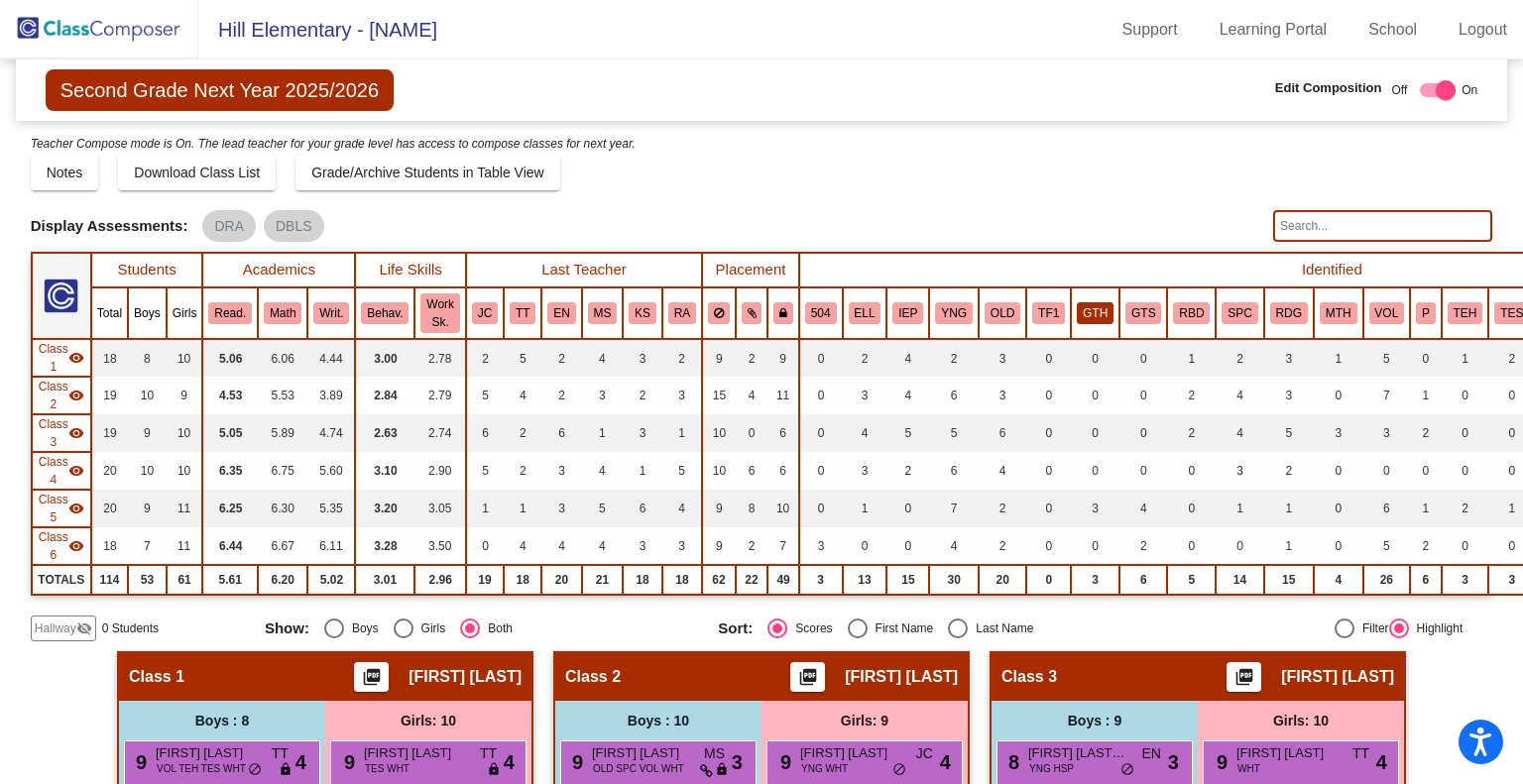 click on "GTH" 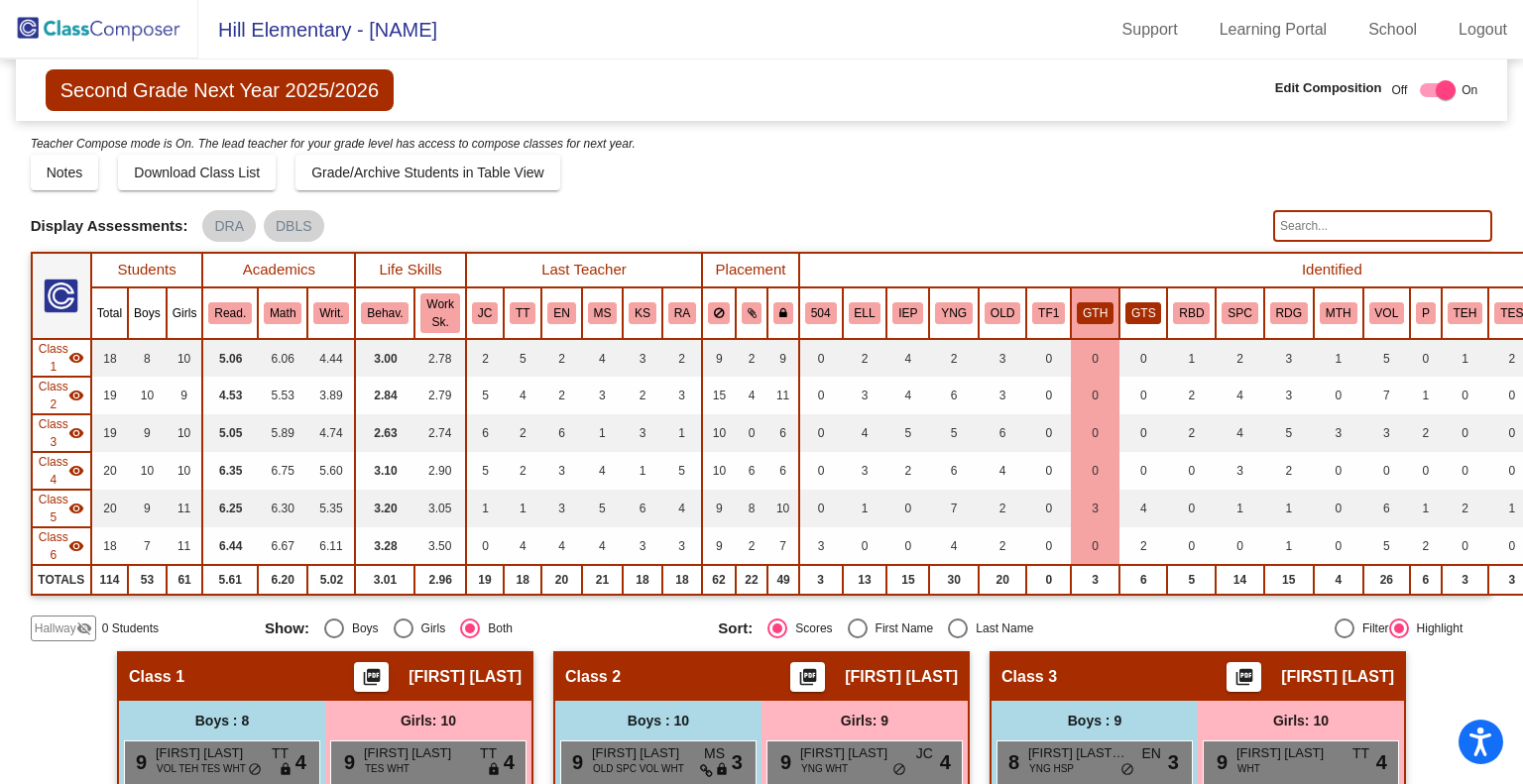 click on "GTS" 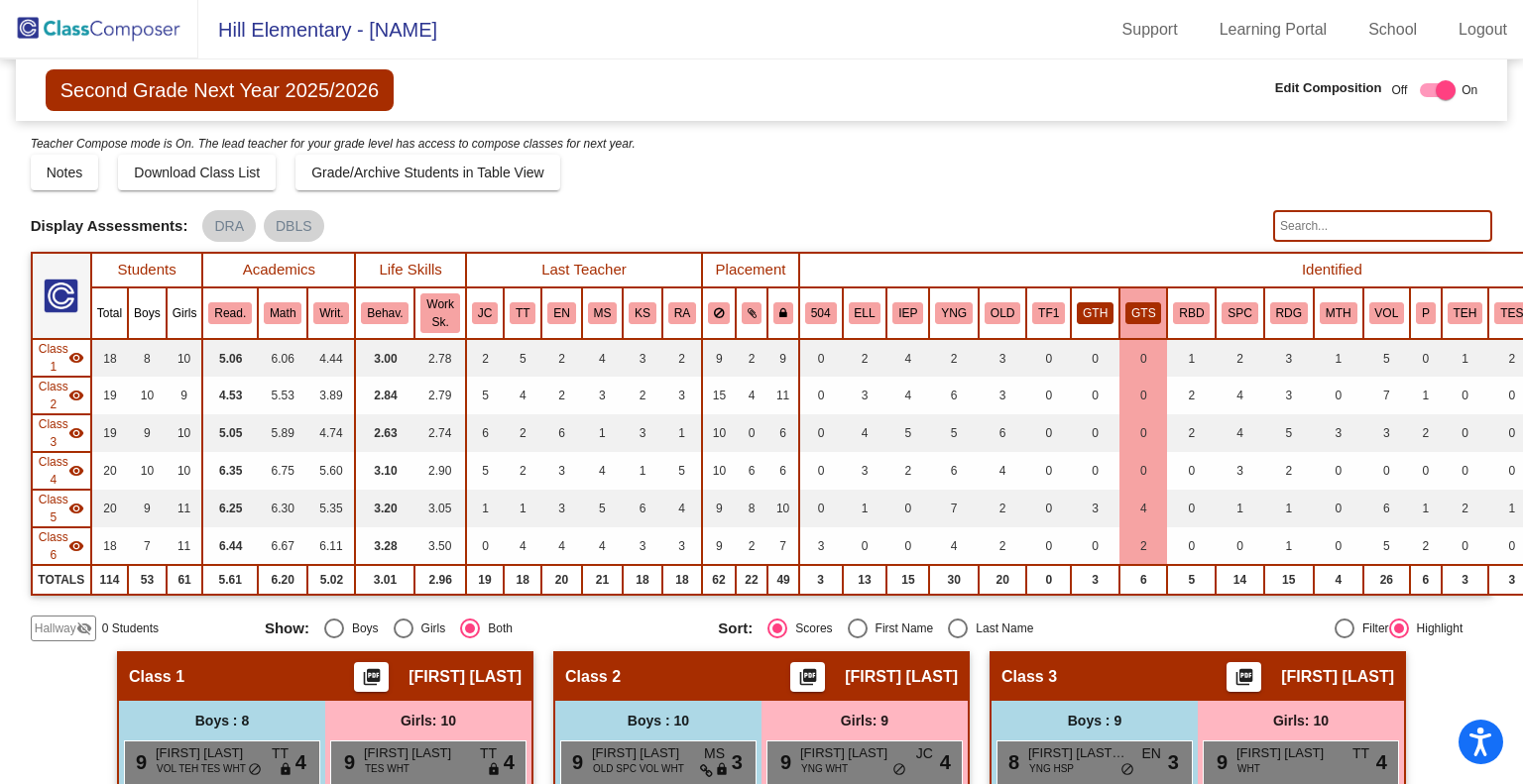 click on "GTH" 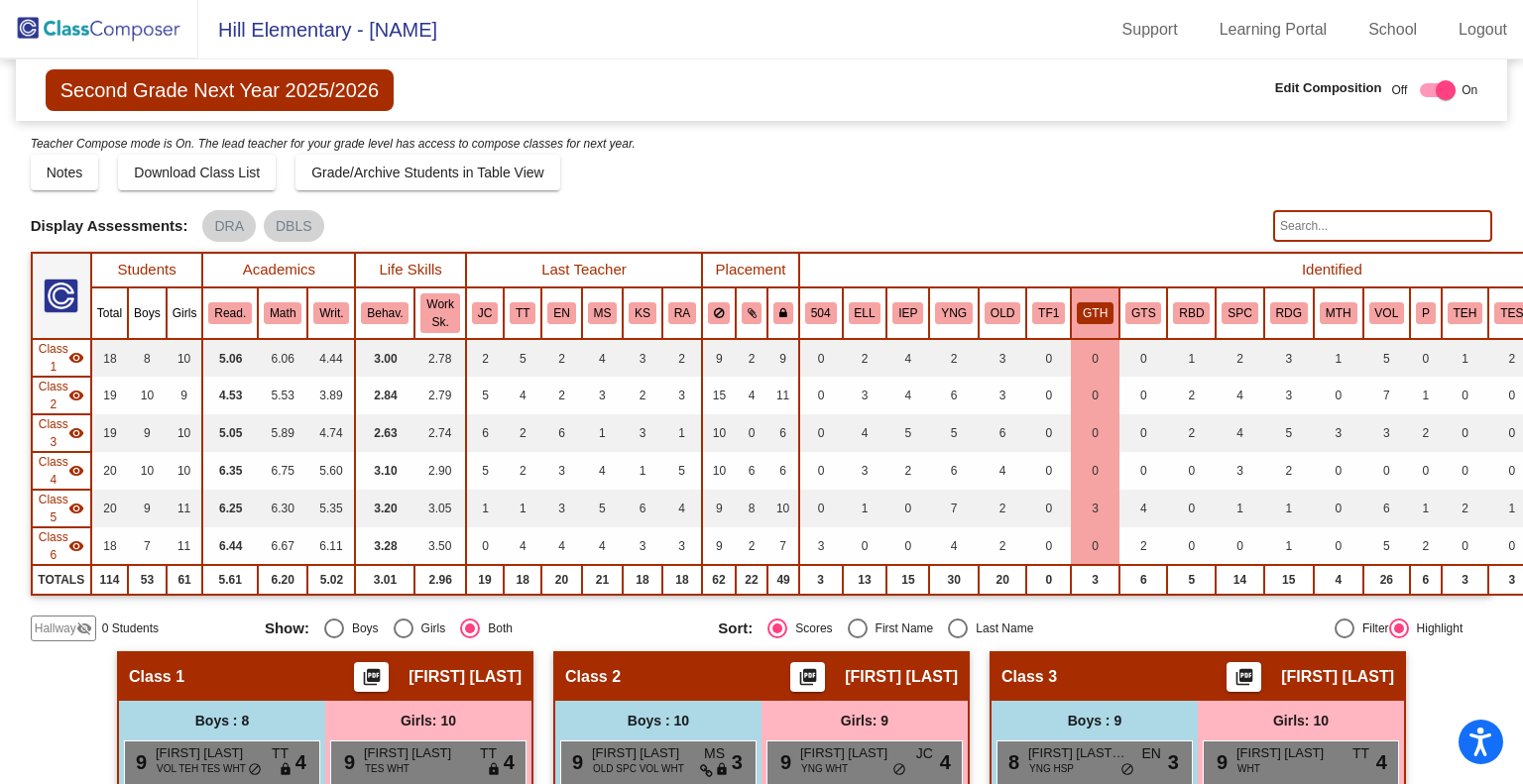 click on "Notes   Download Class List   Import Students   Grade/Archive Students in Table View   New Small Group   Saved Small Group" 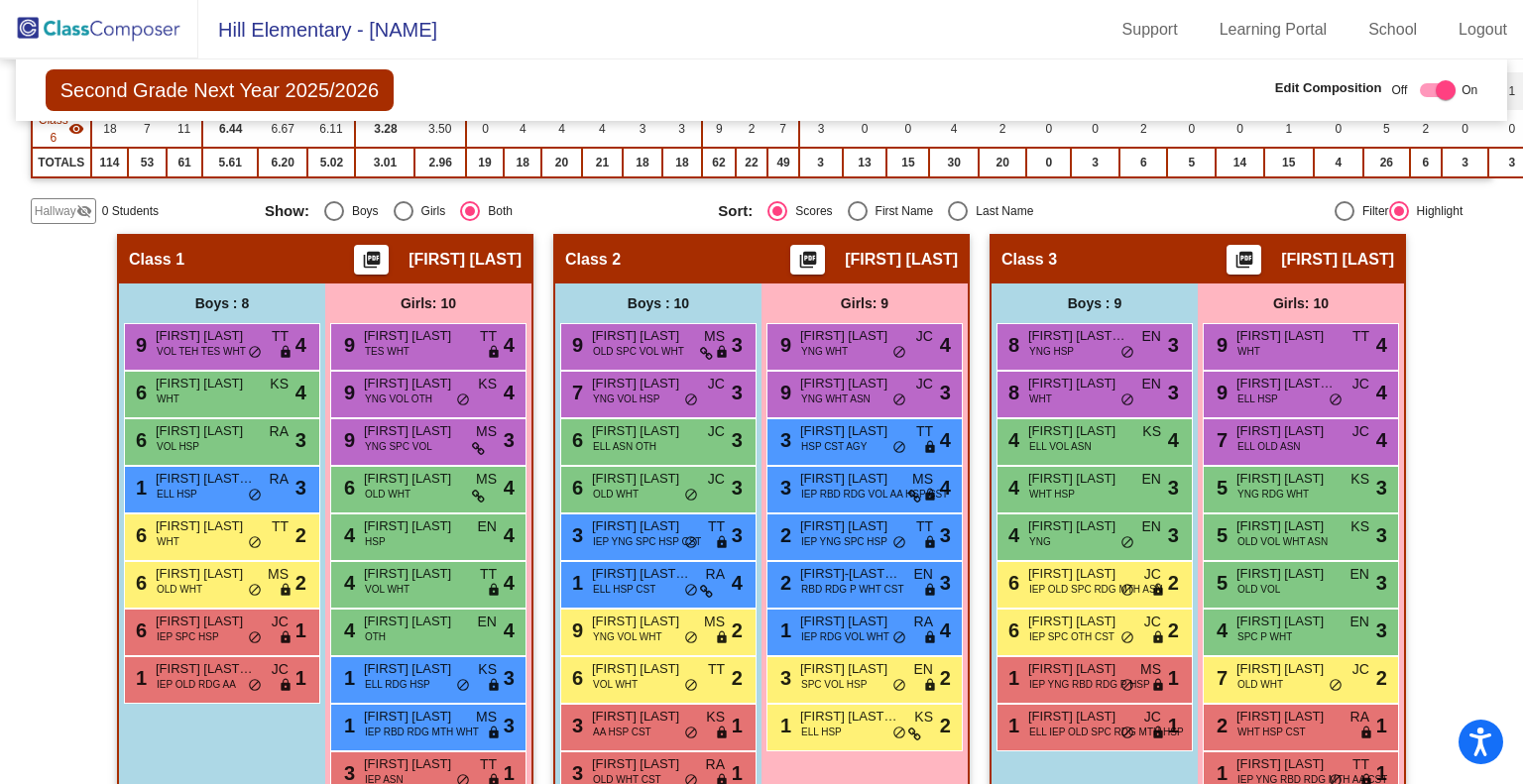 scroll, scrollTop: 0, scrollLeft: 0, axis: both 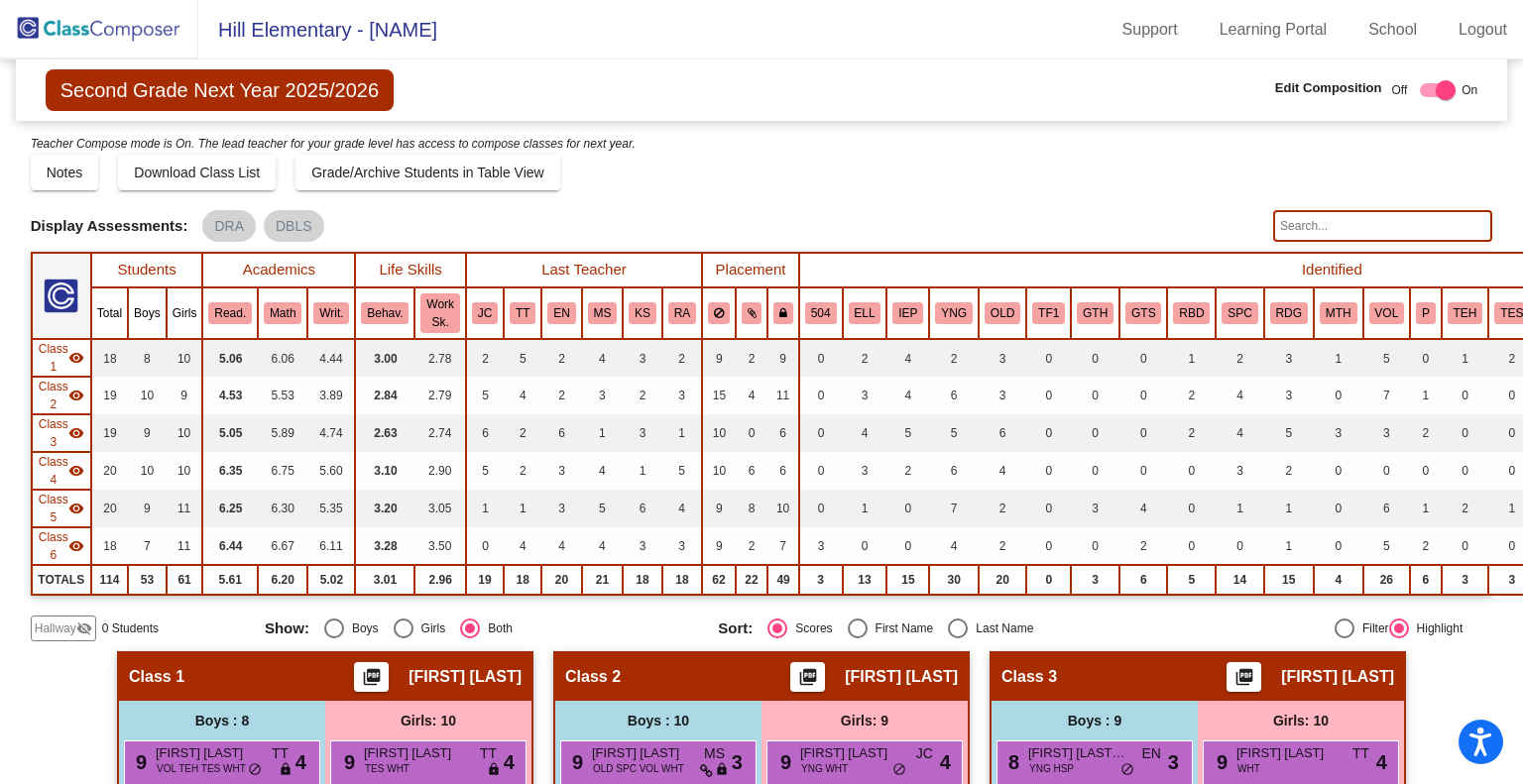 click 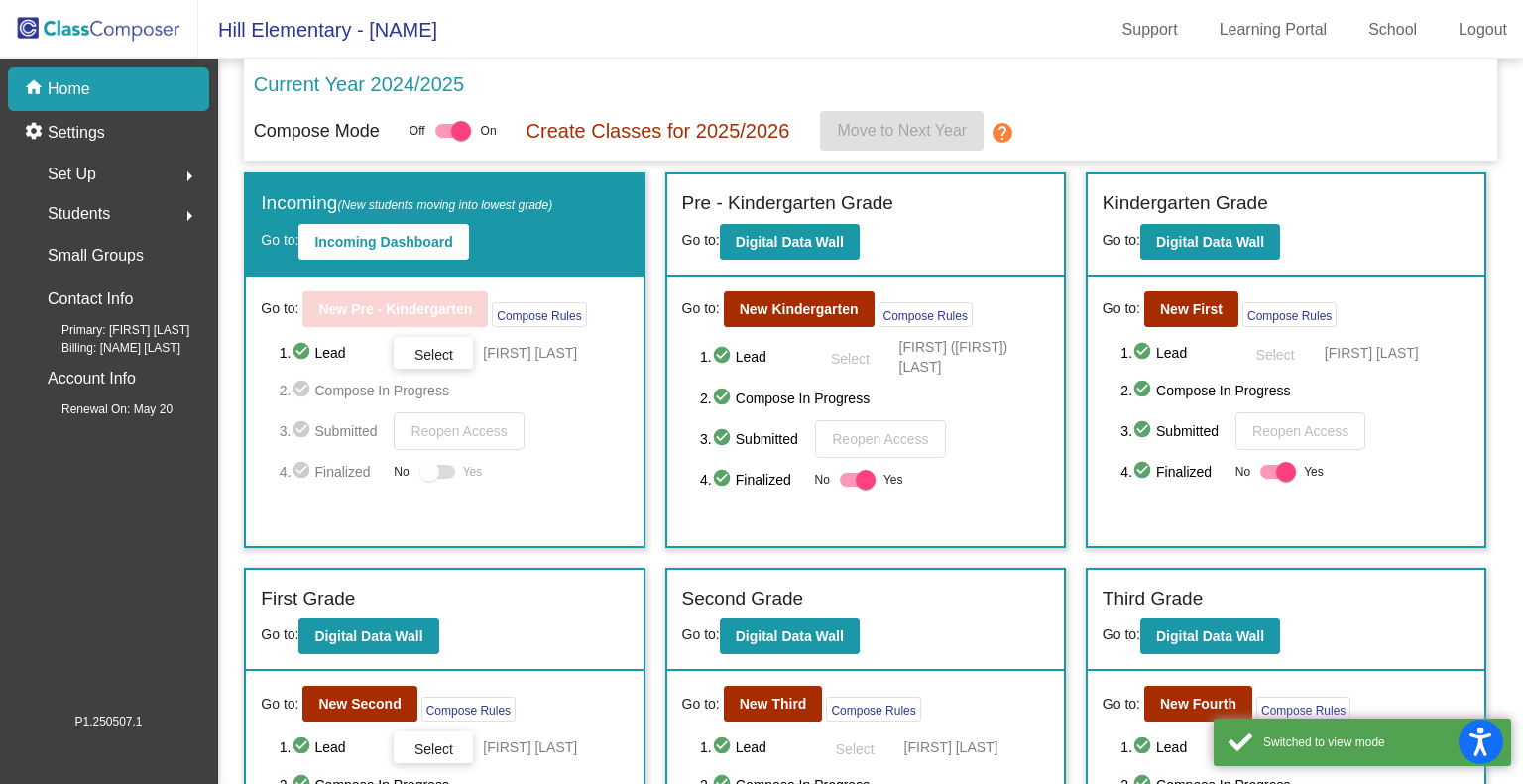 scroll, scrollTop: 297, scrollLeft: 0, axis: vertical 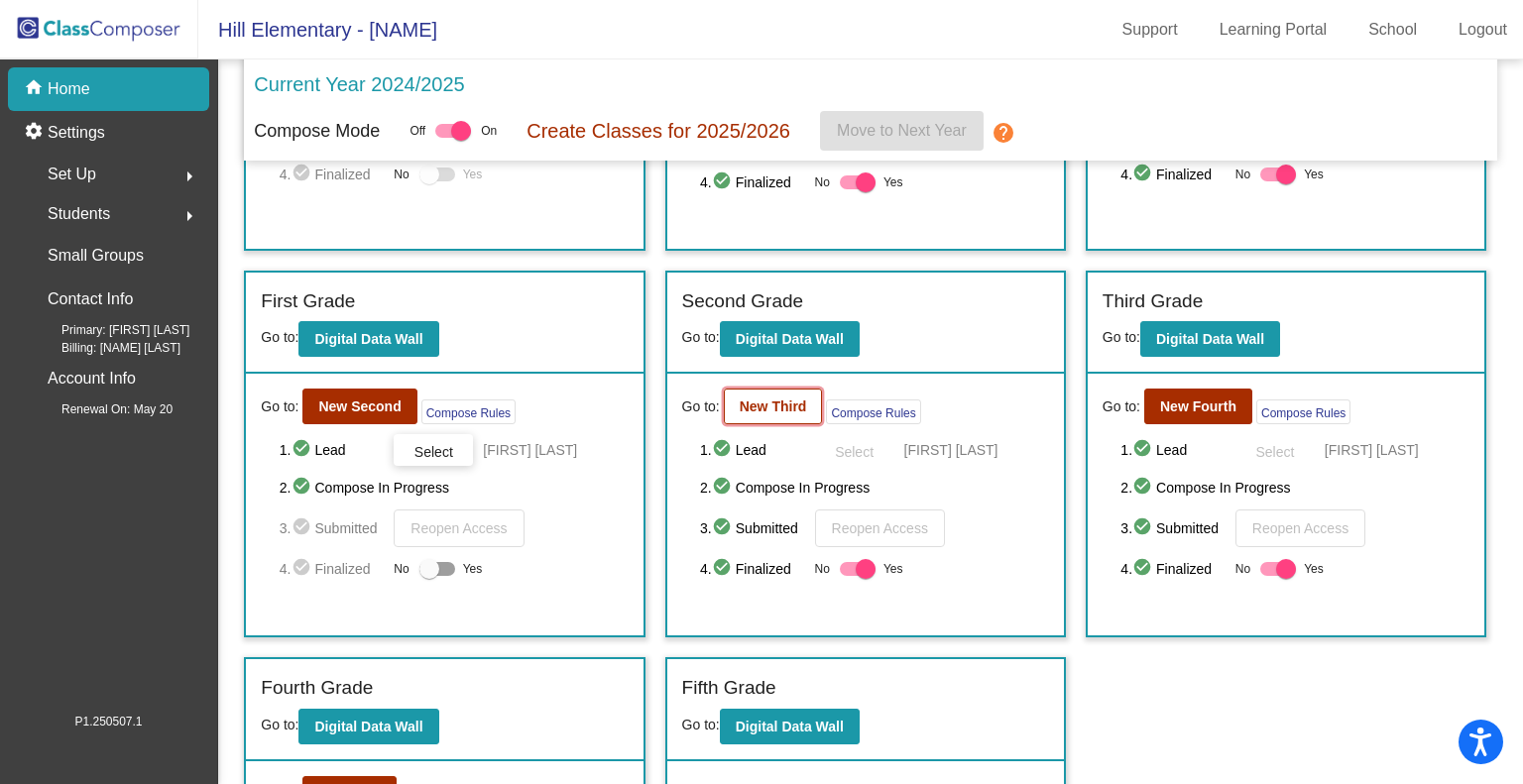 click on "New Third" 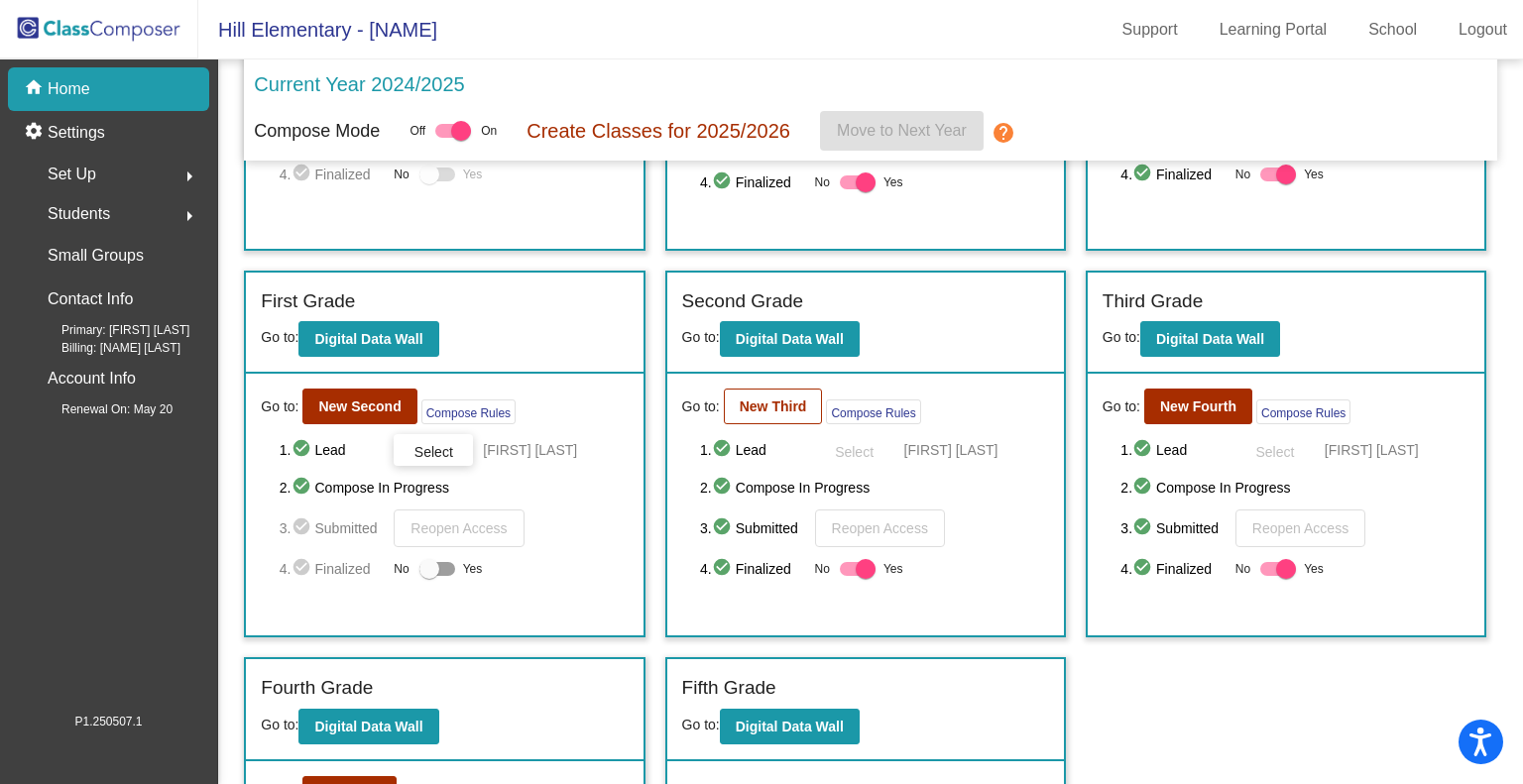 scroll, scrollTop: 0, scrollLeft: 0, axis: both 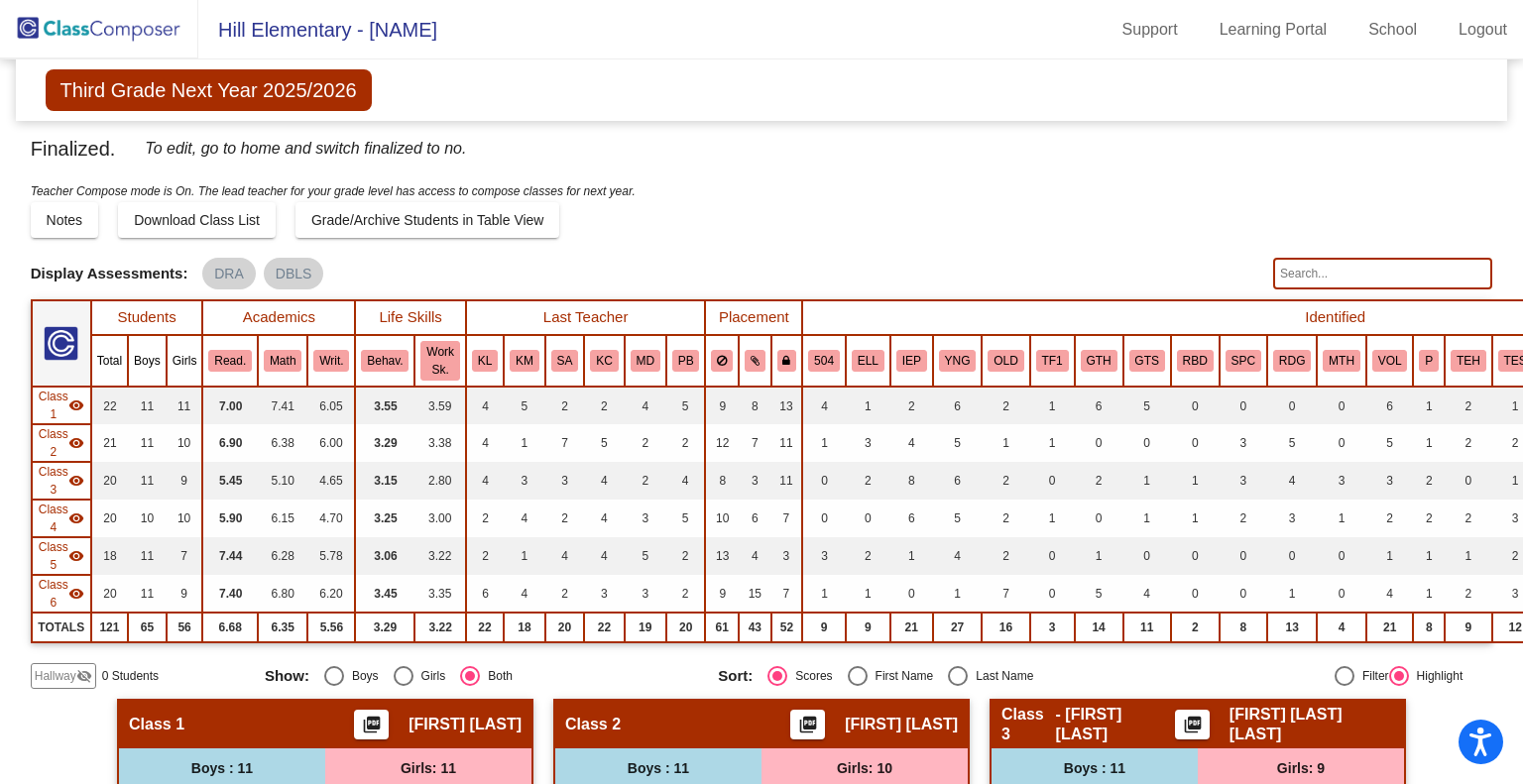 click 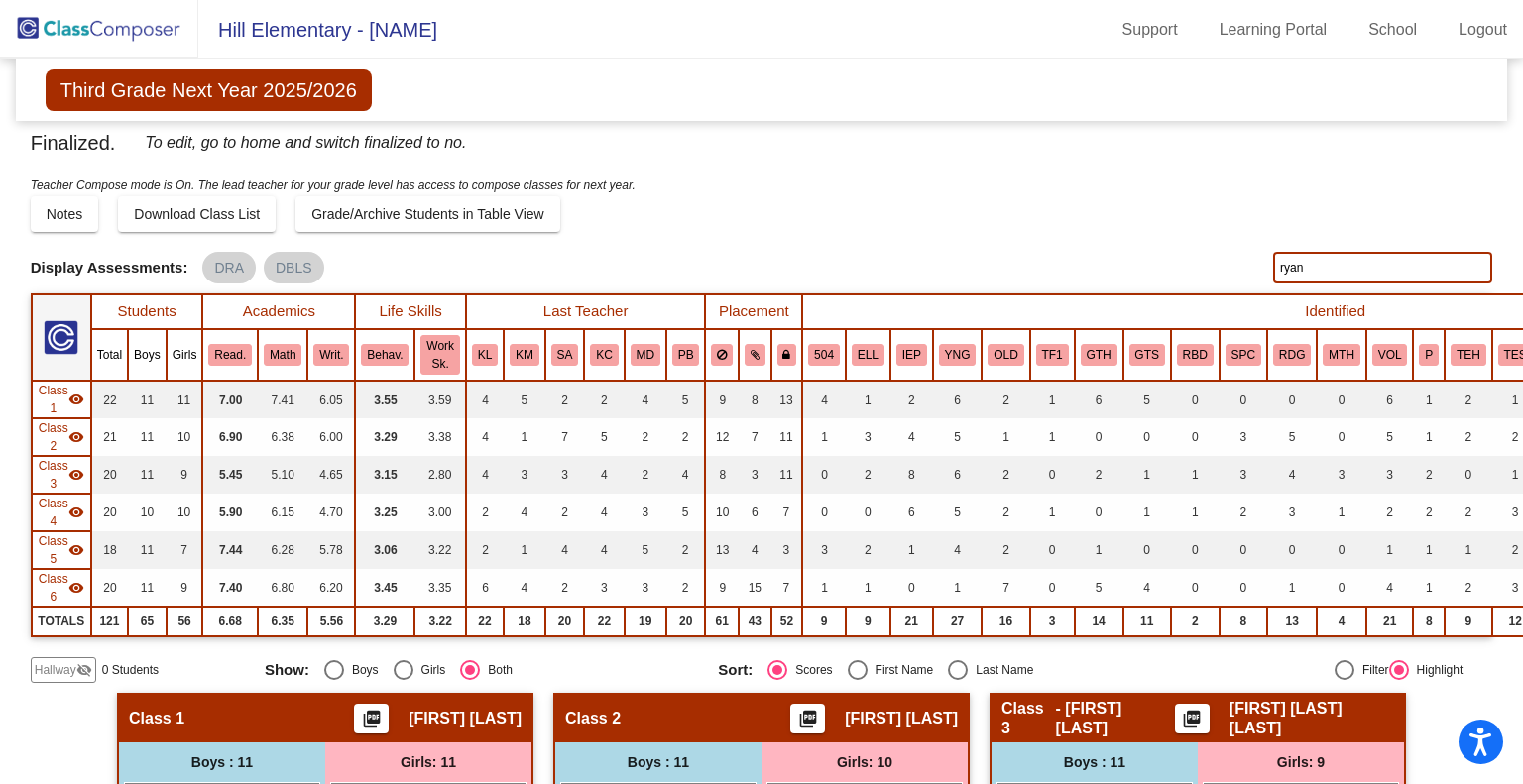 scroll, scrollTop: 0, scrollLeft: 0, axis: both 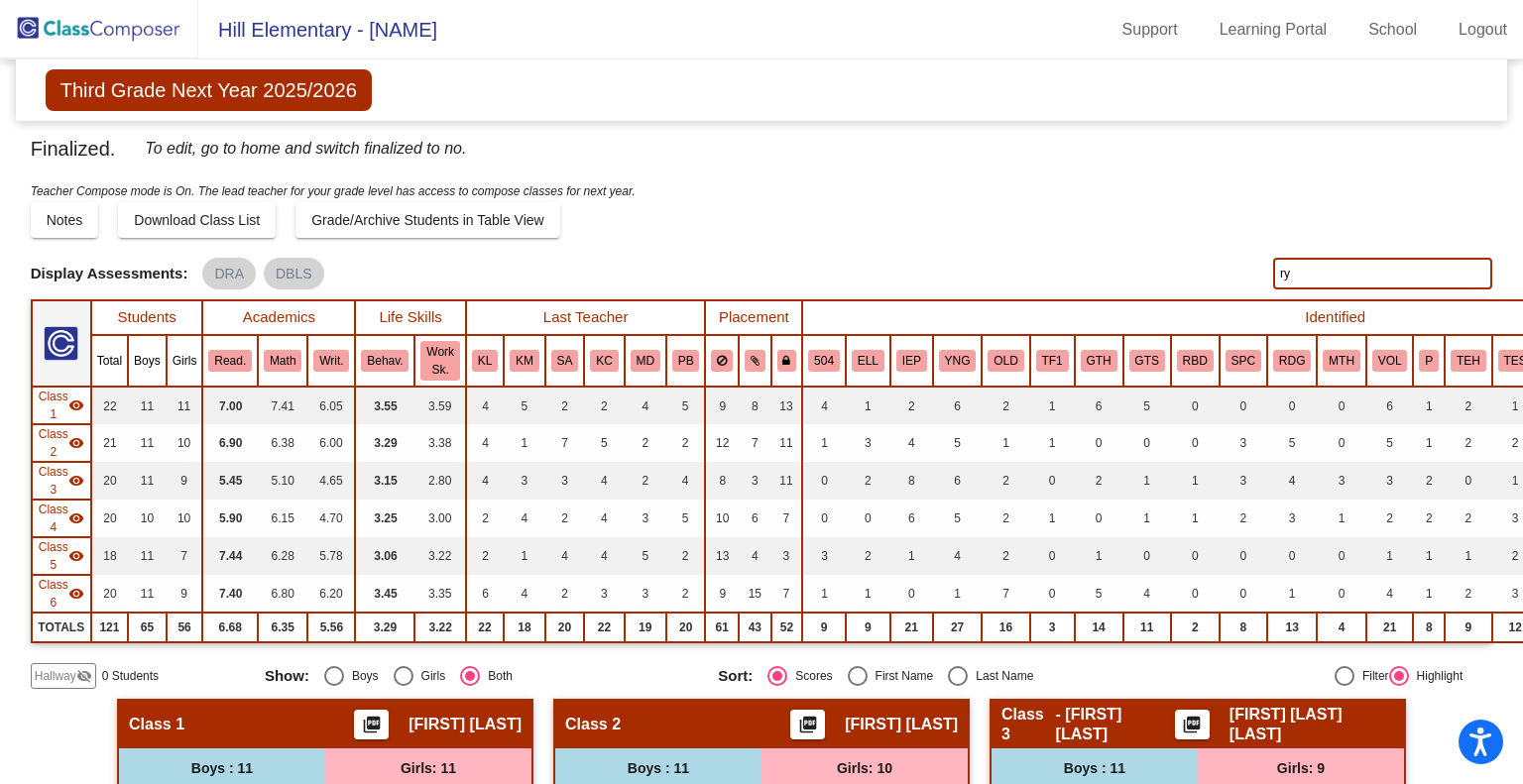 type on "r" 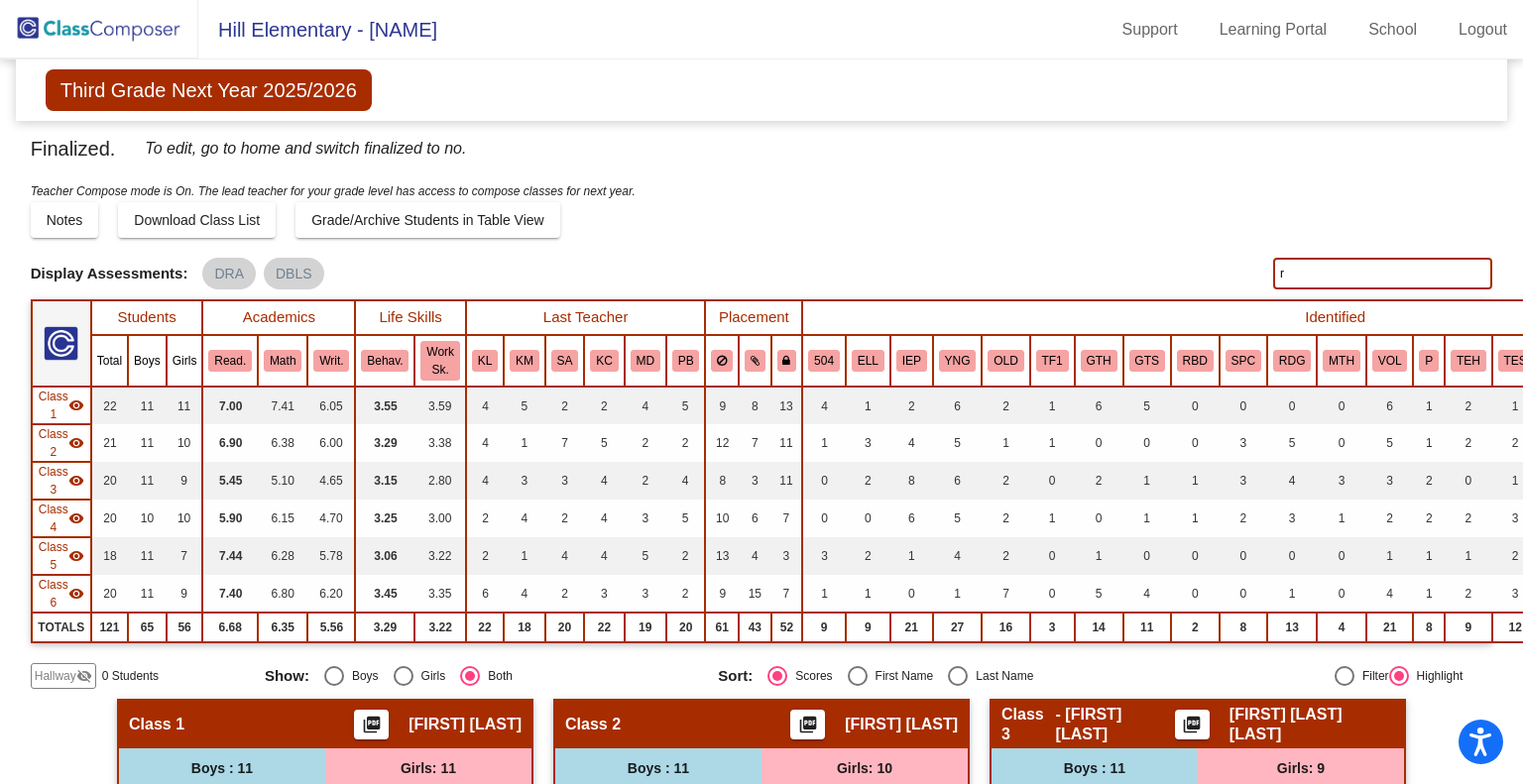 type 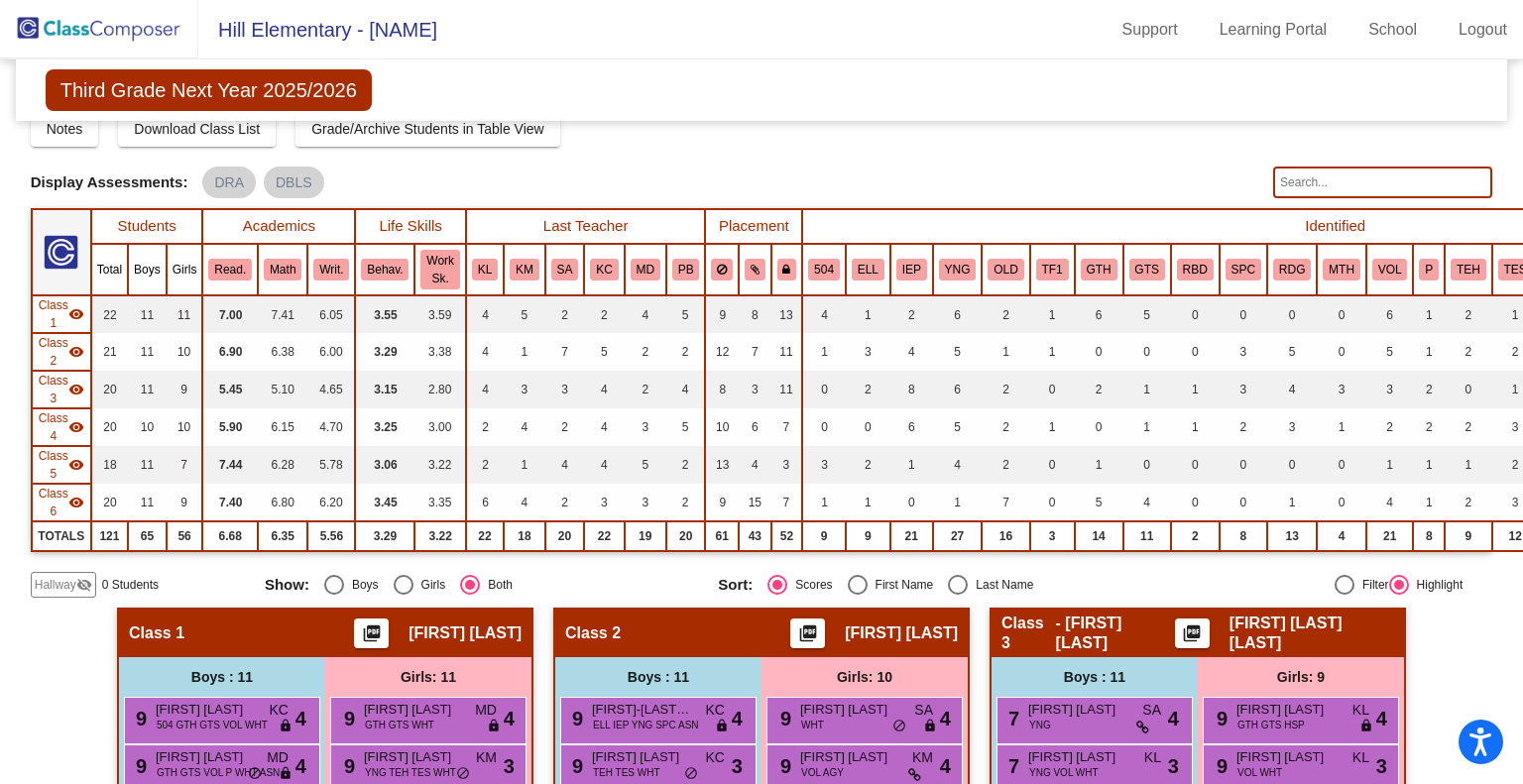 scroll, scrollTop: 0, scrollLeft: 0, axis: both 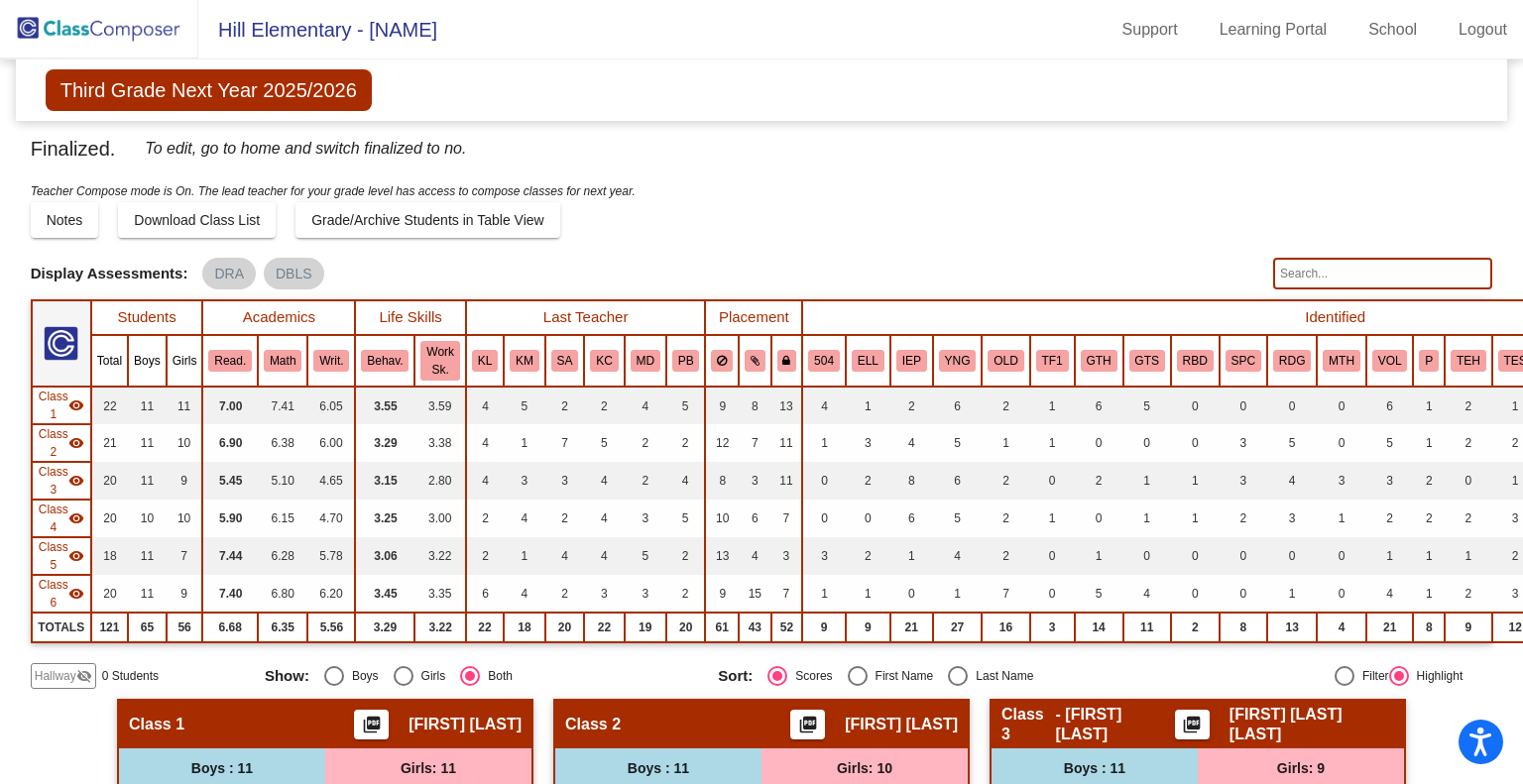 click on "Finalized. To edit, go to home and switch finalized to no." 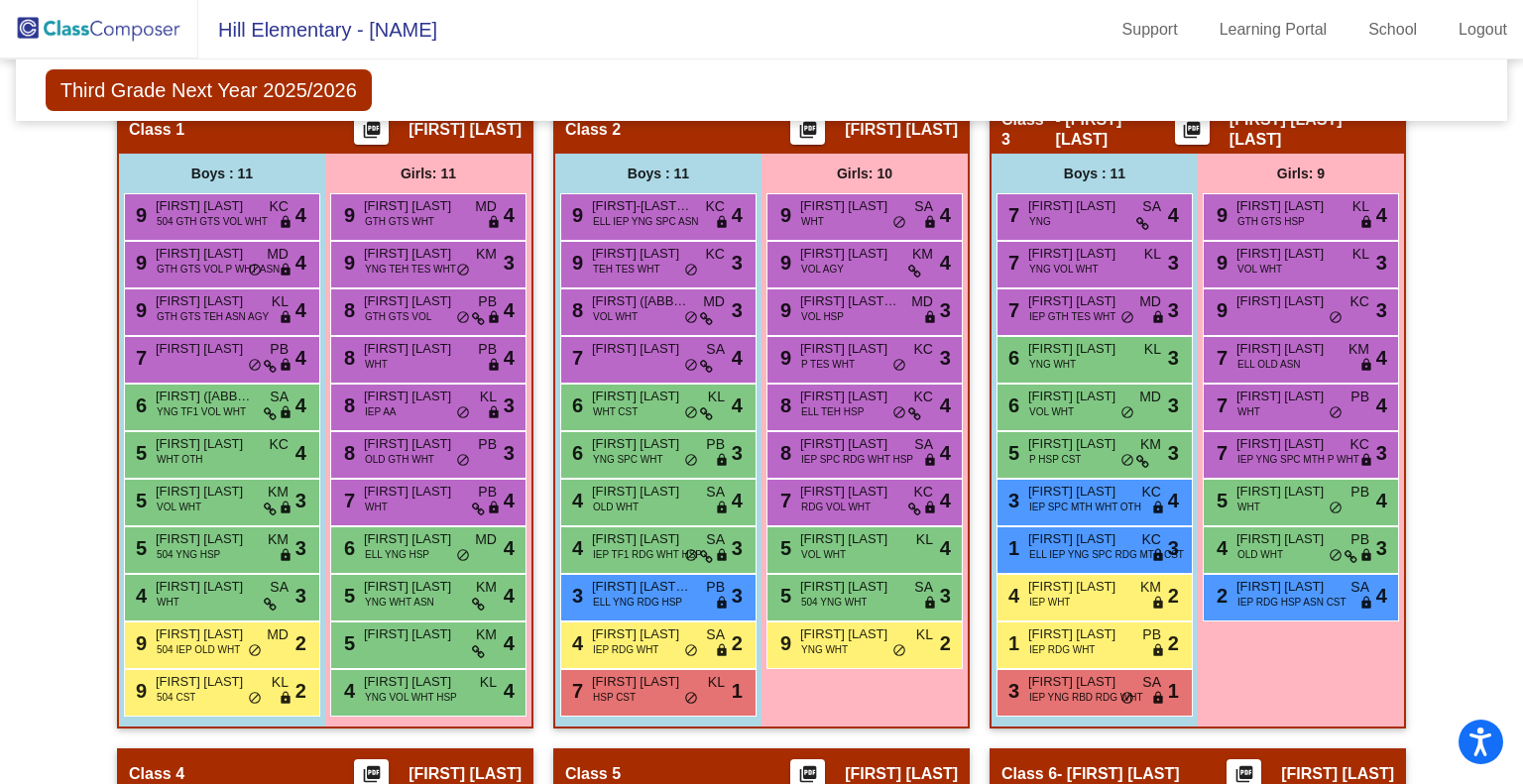 scroll, scrollTop: 0, scrollLeft: 0, axis: both 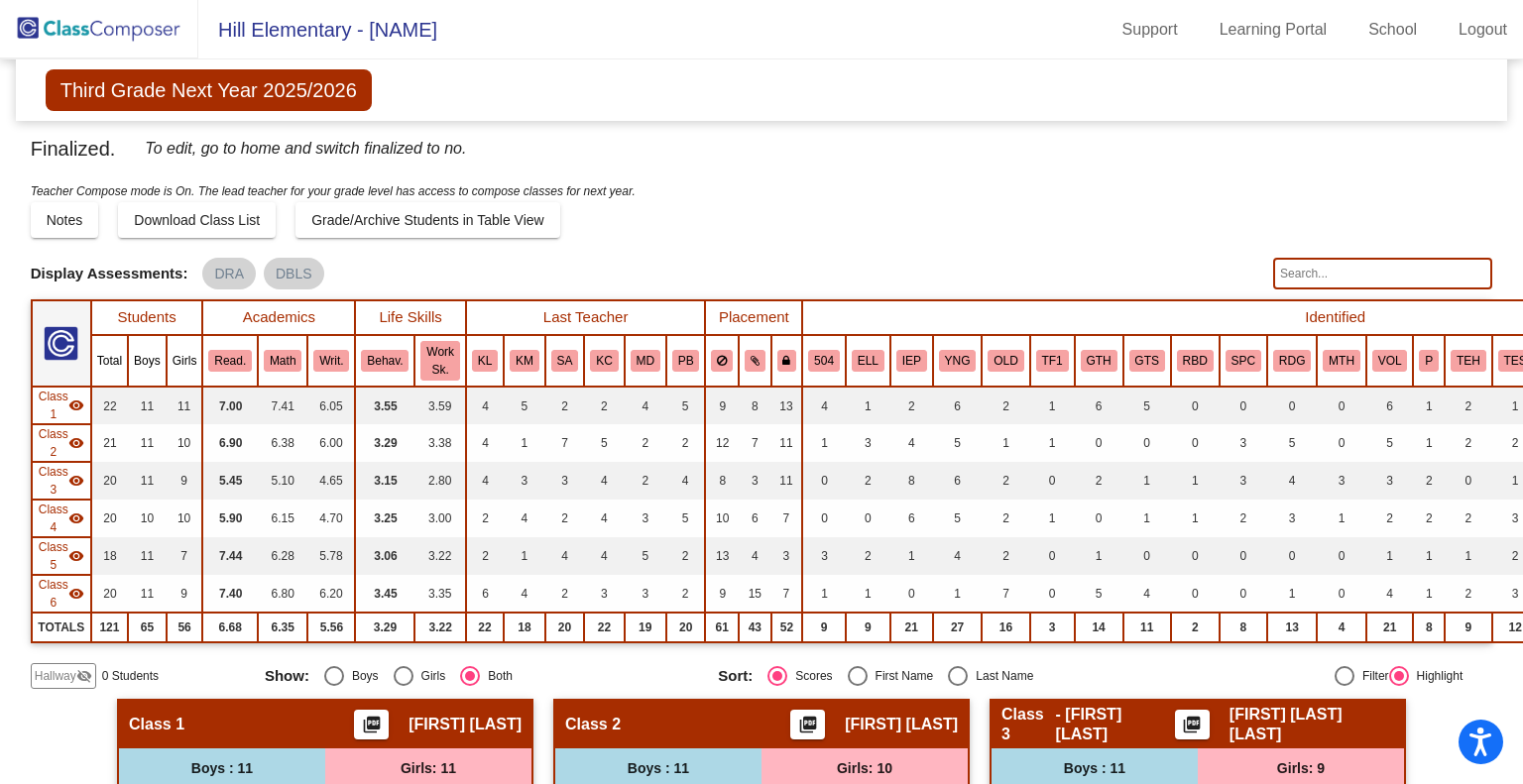 click 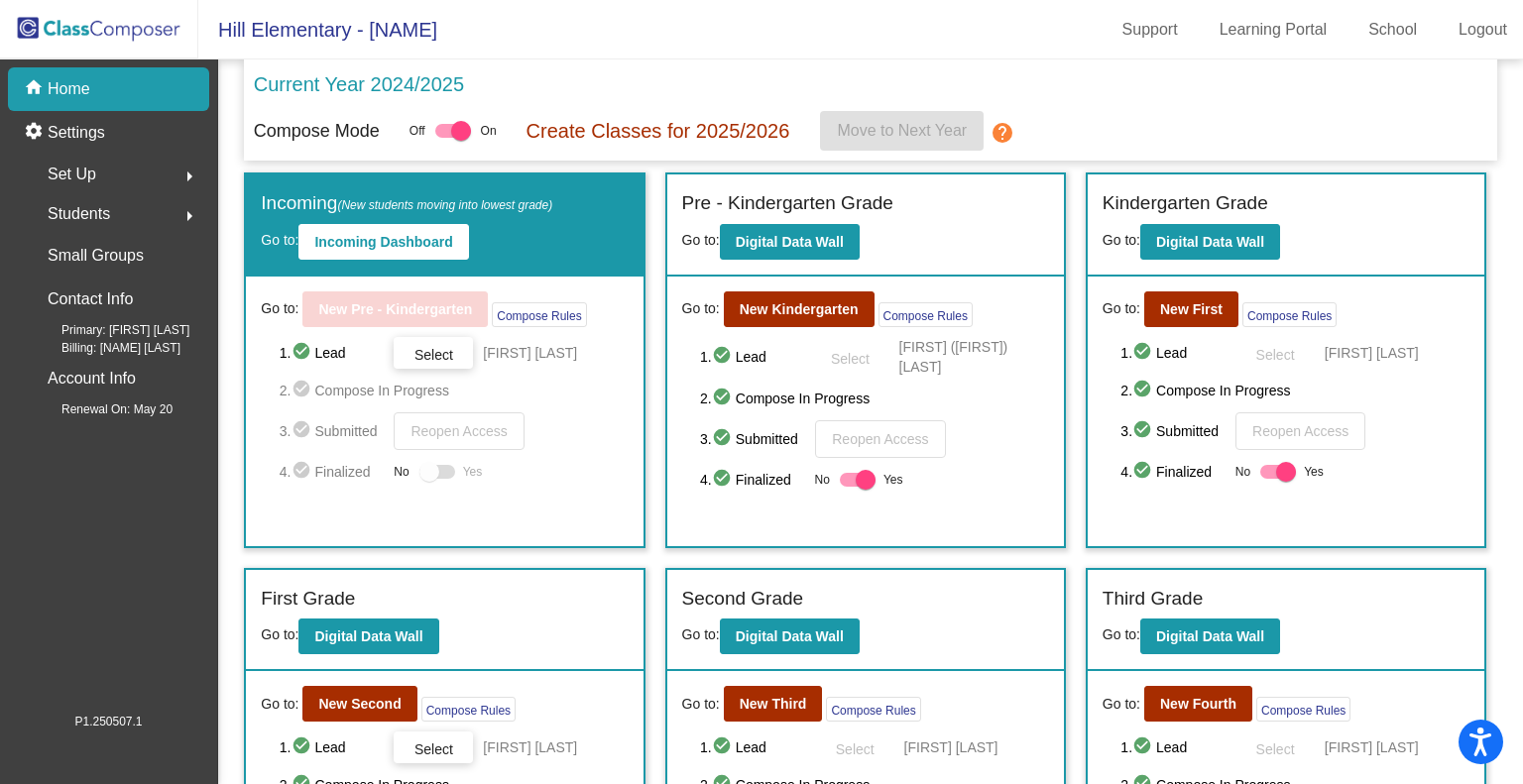 click on "Current Year 2024/2025" 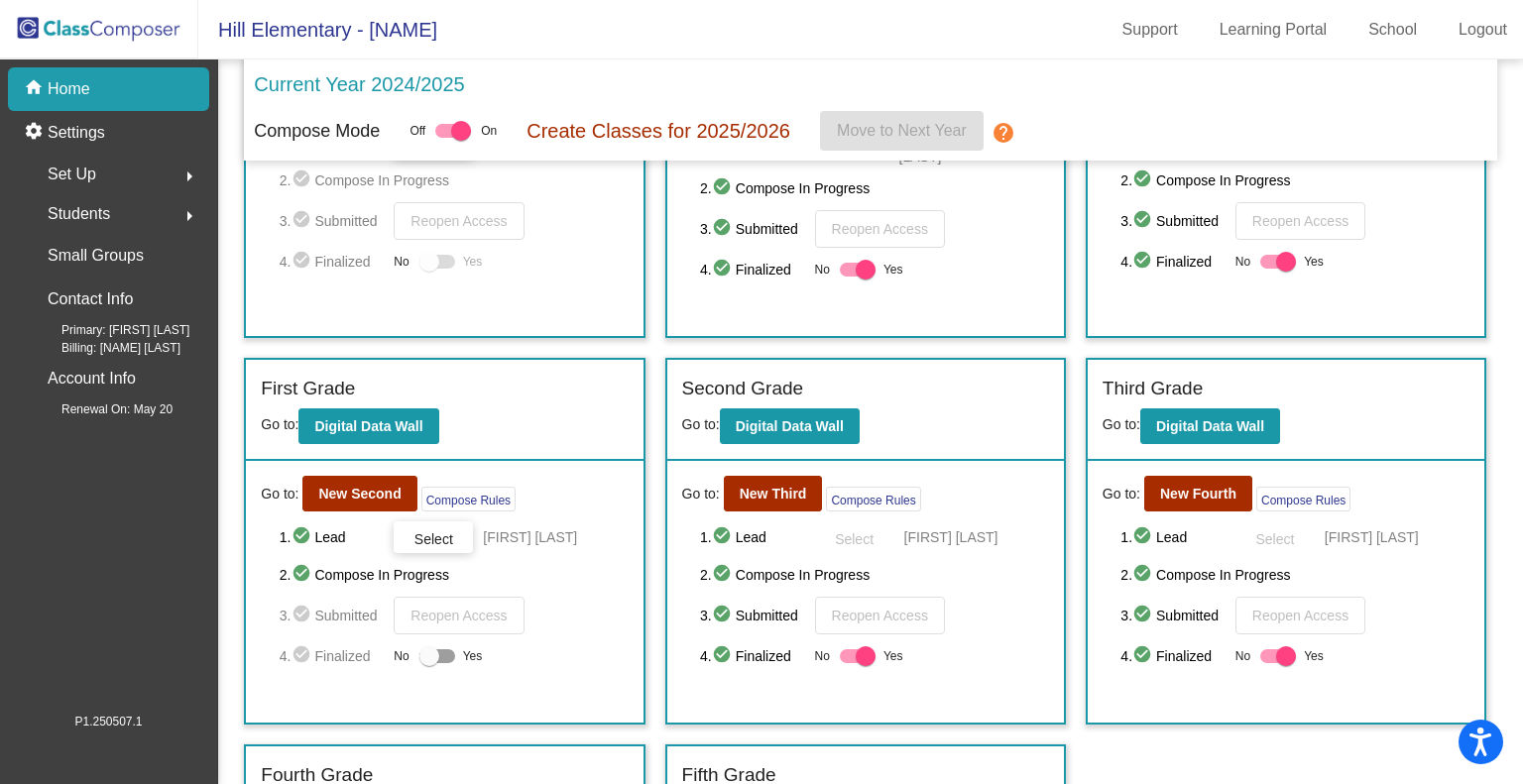 scroll, scrollTop: 297, scrollLeft: 0, axis: vertical 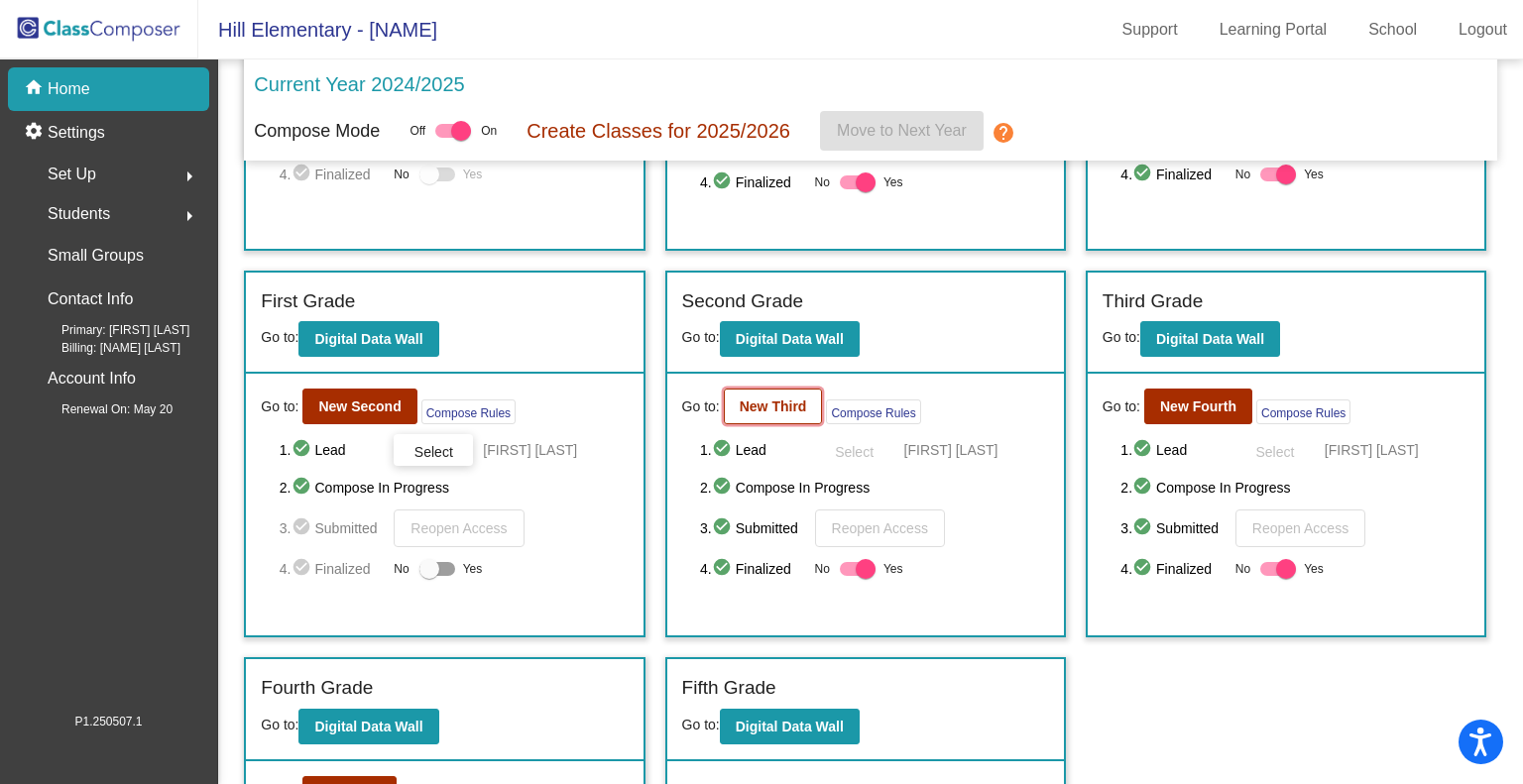 click on "New Third" 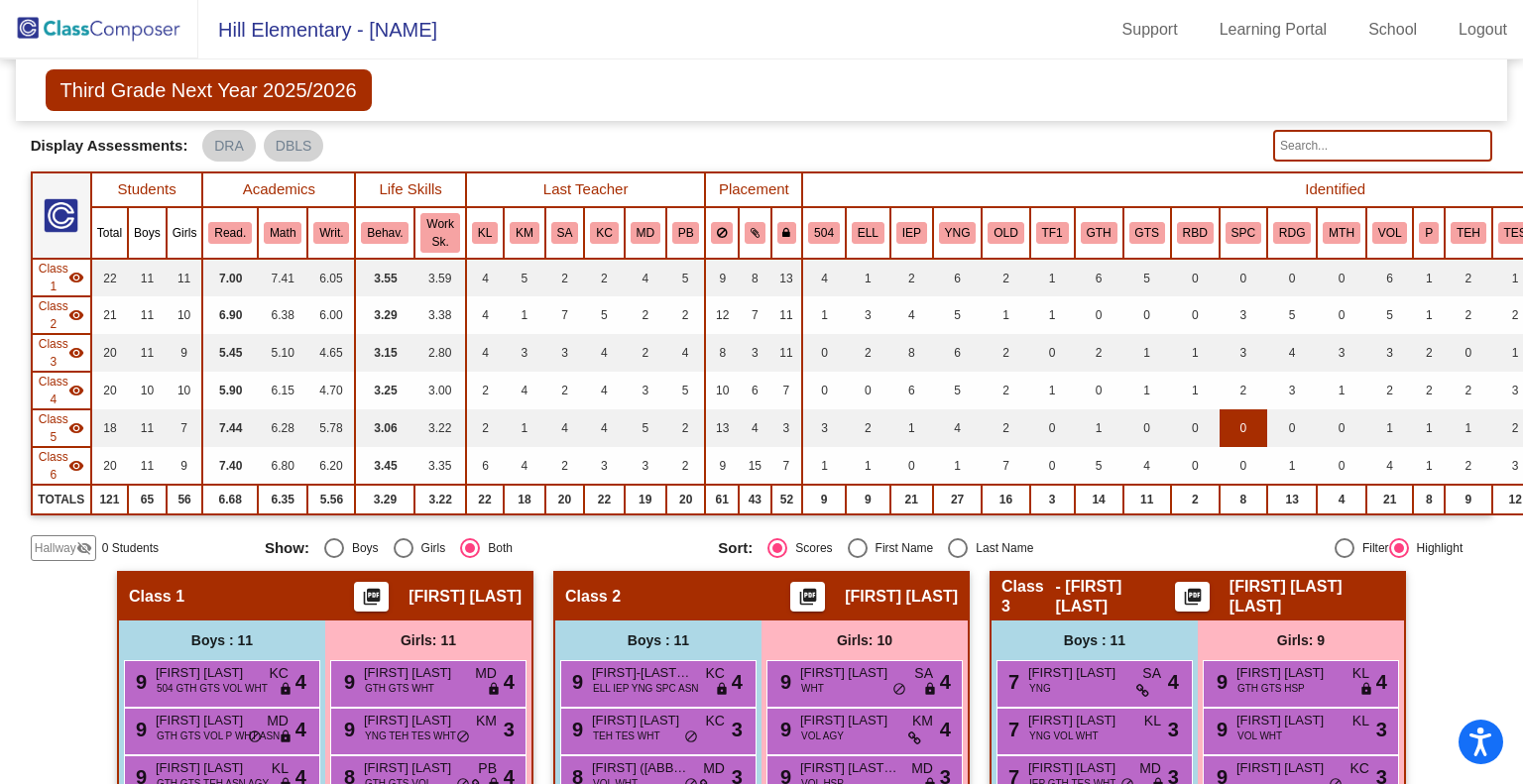 scroll, scrollTop: 99, scrollLeft: 0, axis: vertical 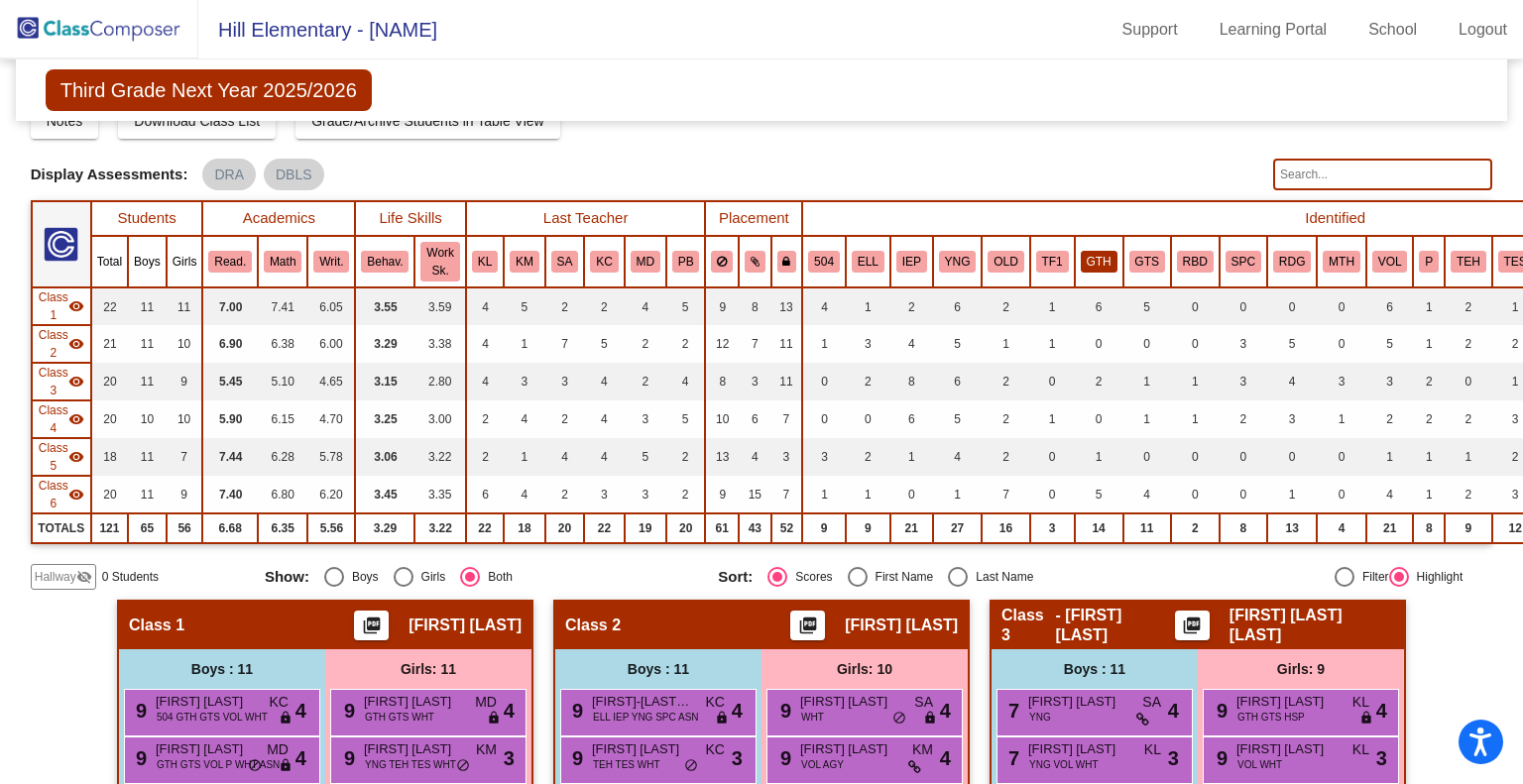 click on "GTH" 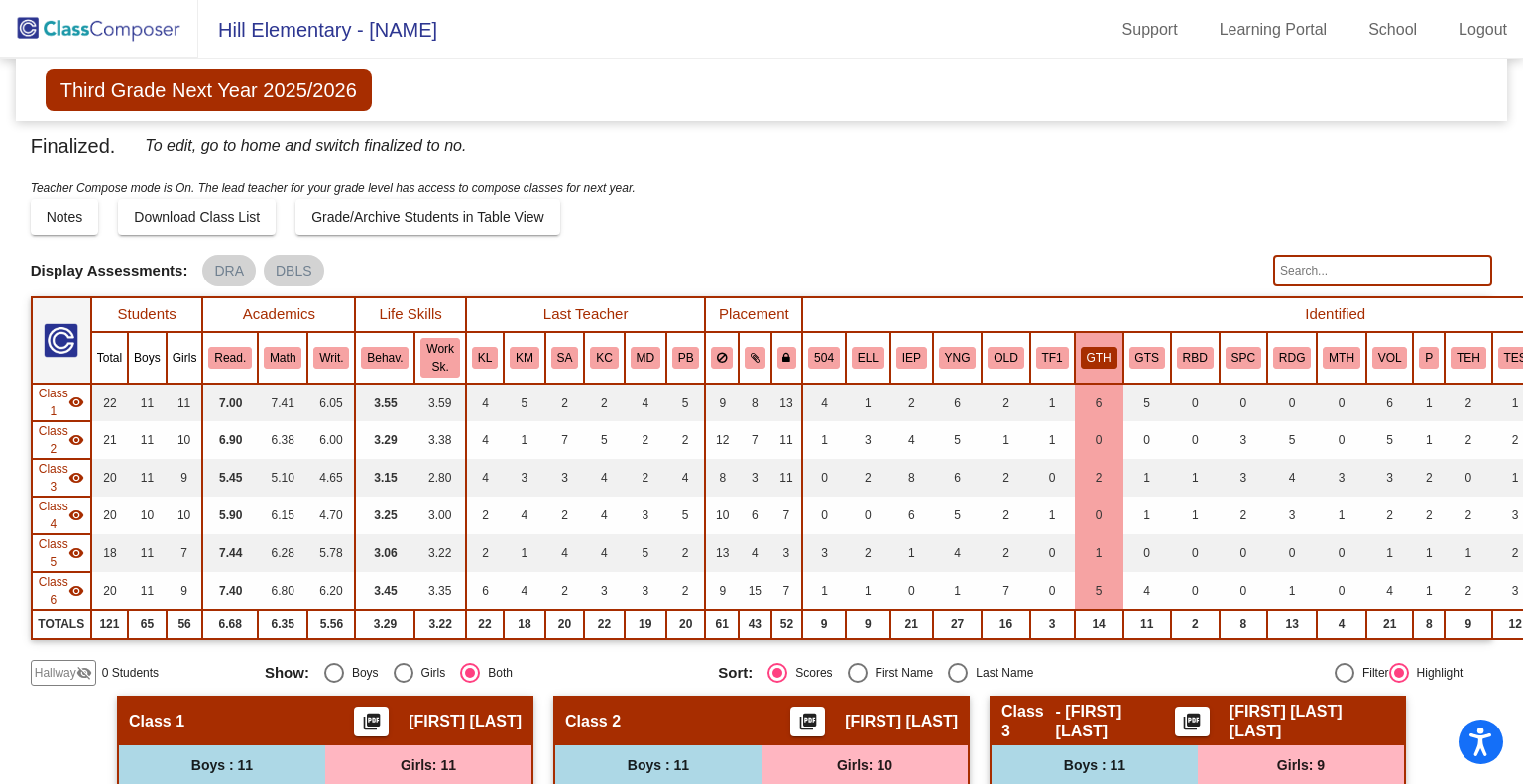 scroll, scrollTop: 0, scrollLeft: 0, axis: both 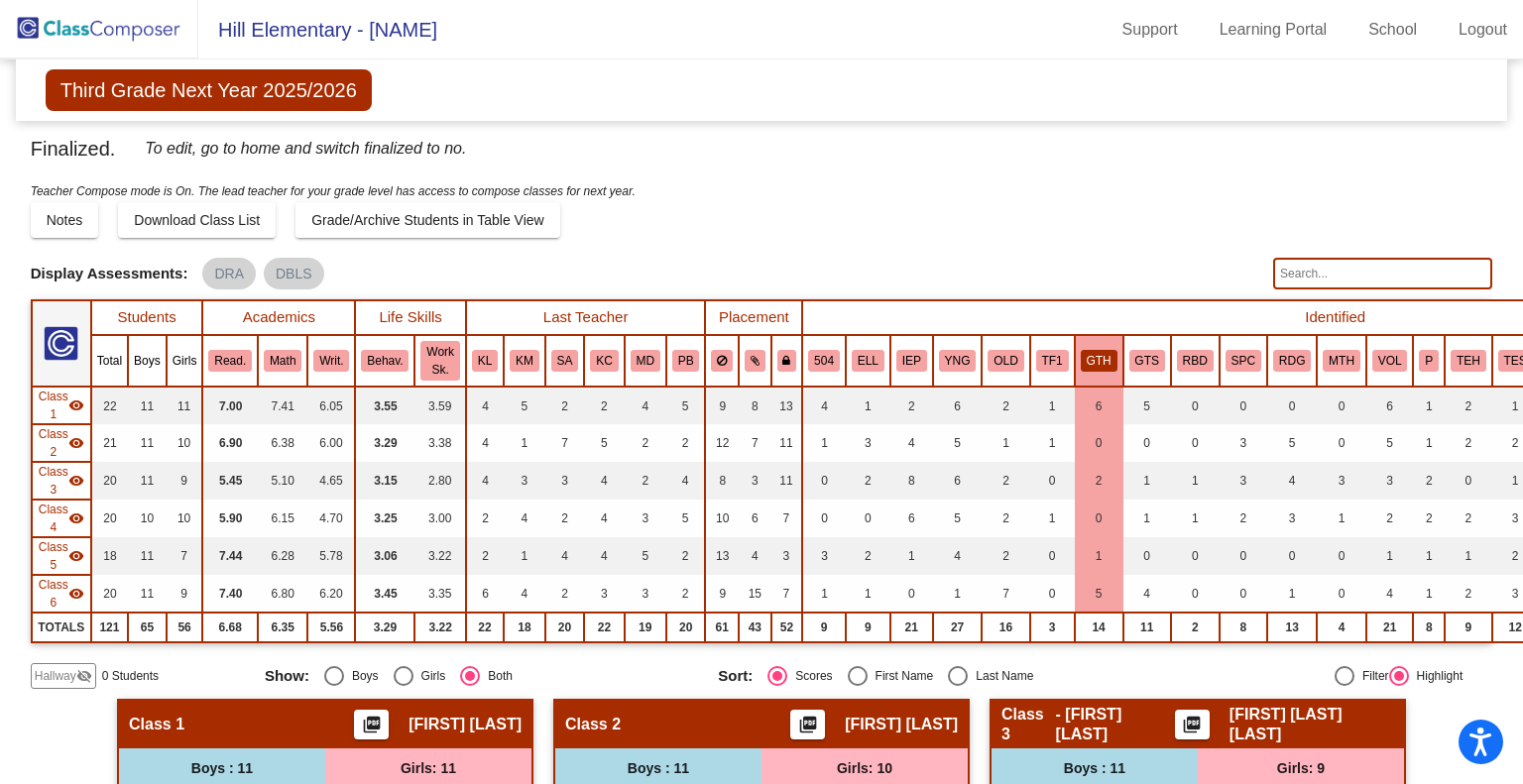 click on "GTH" 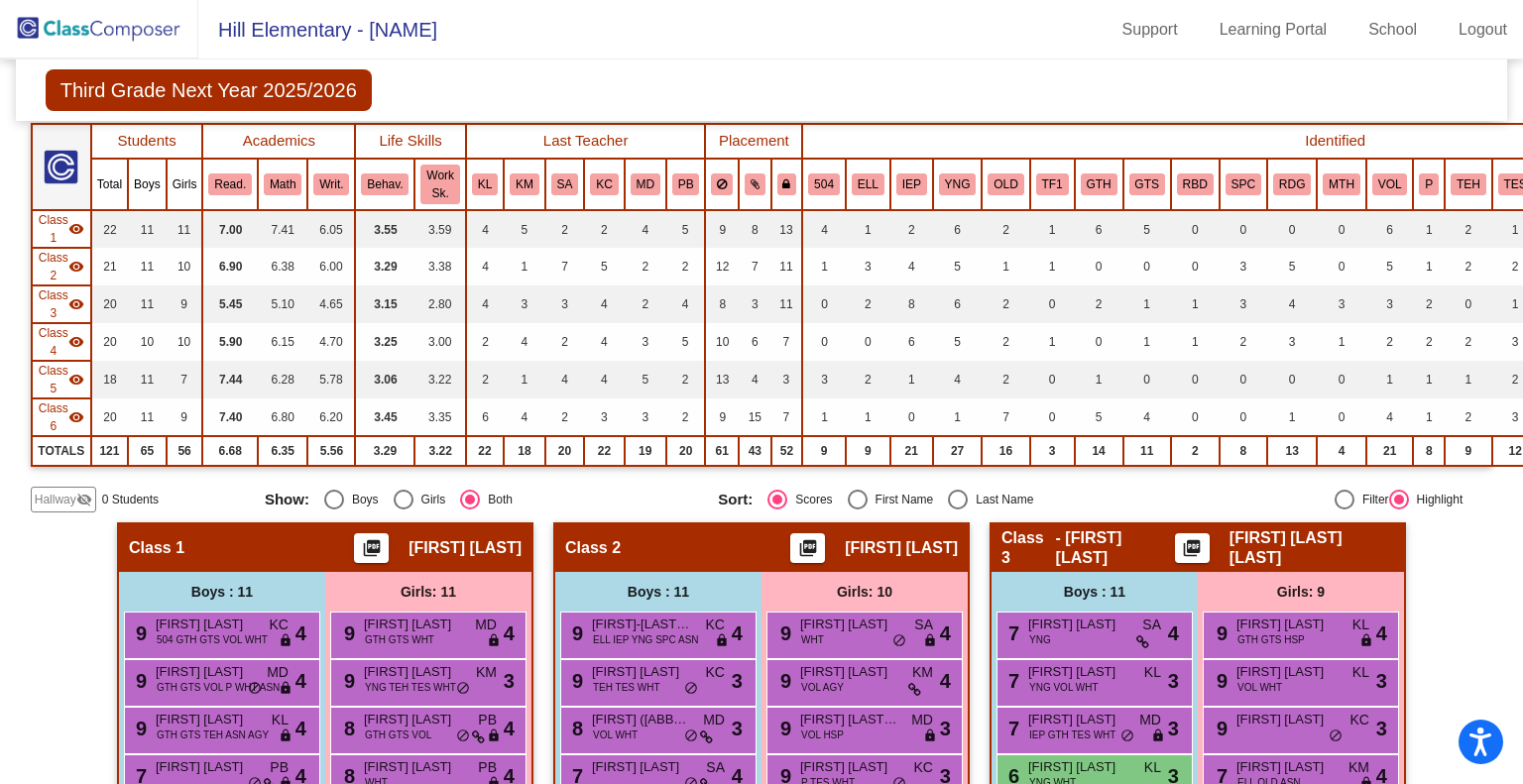 scroll, scrollTop: 17, scrollLeft: 0, axis: vertical 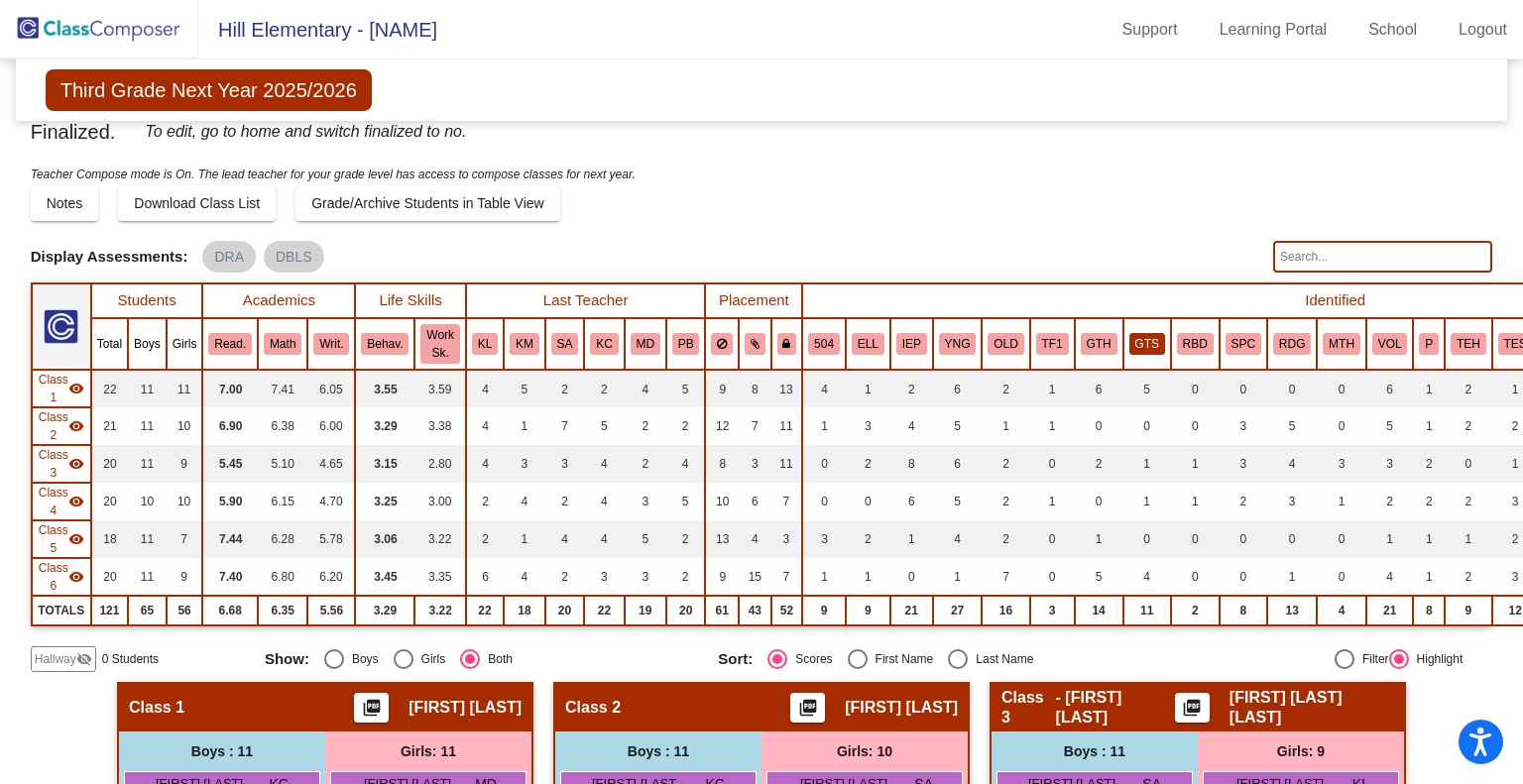 click on "GTS" 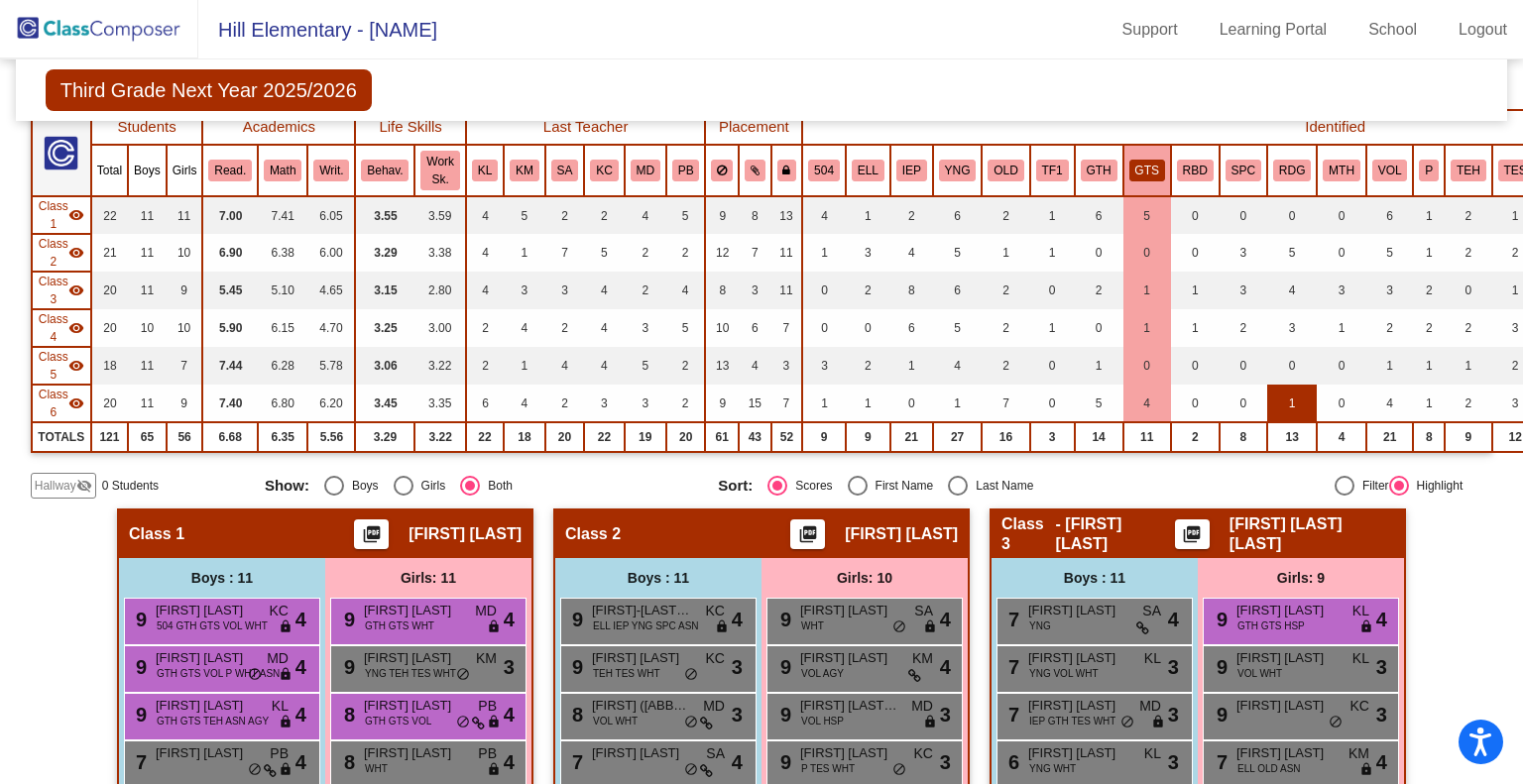 scroll, scrollTop: 17, scrollLeft: 0, axis: vertical 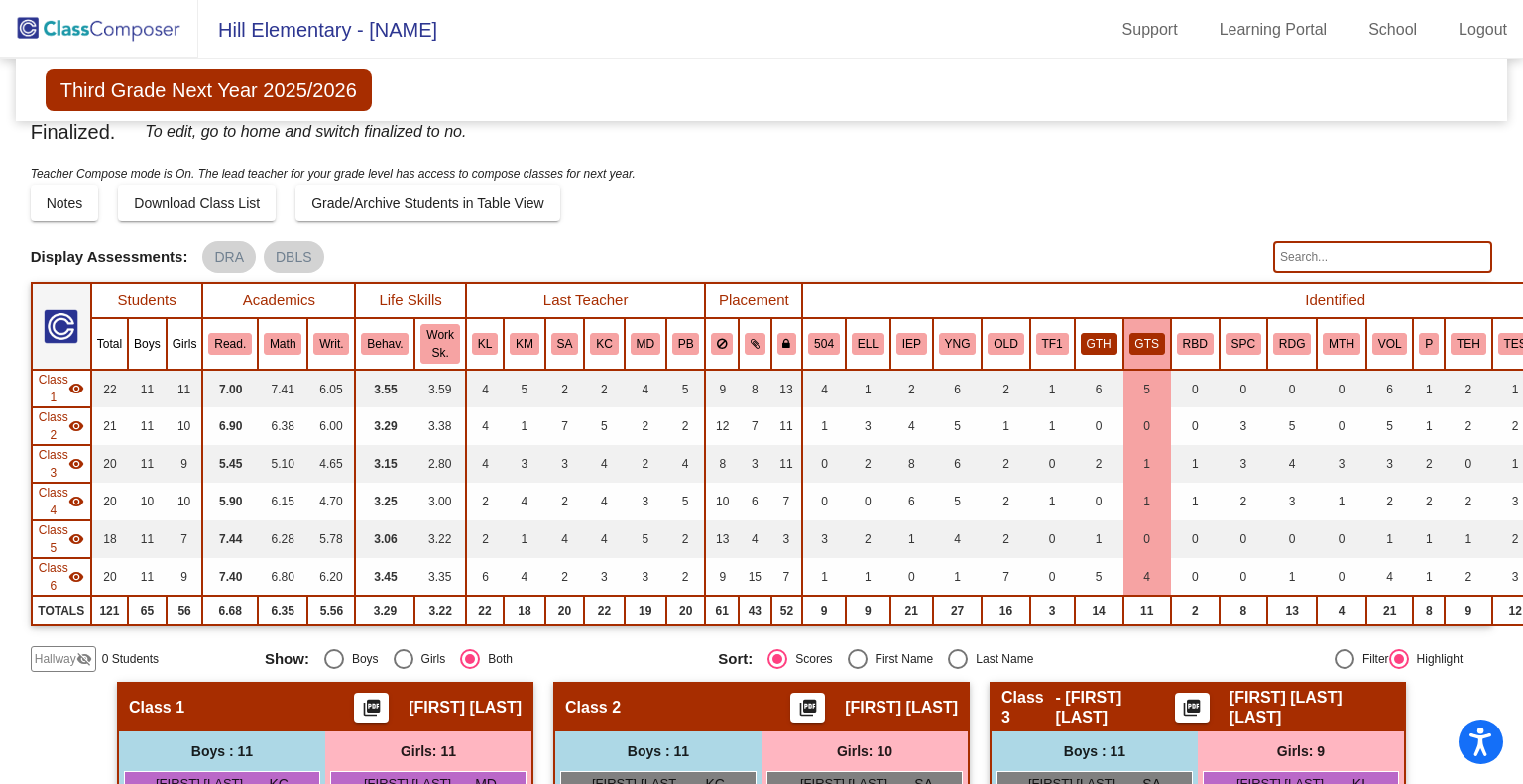 click on "GTH" 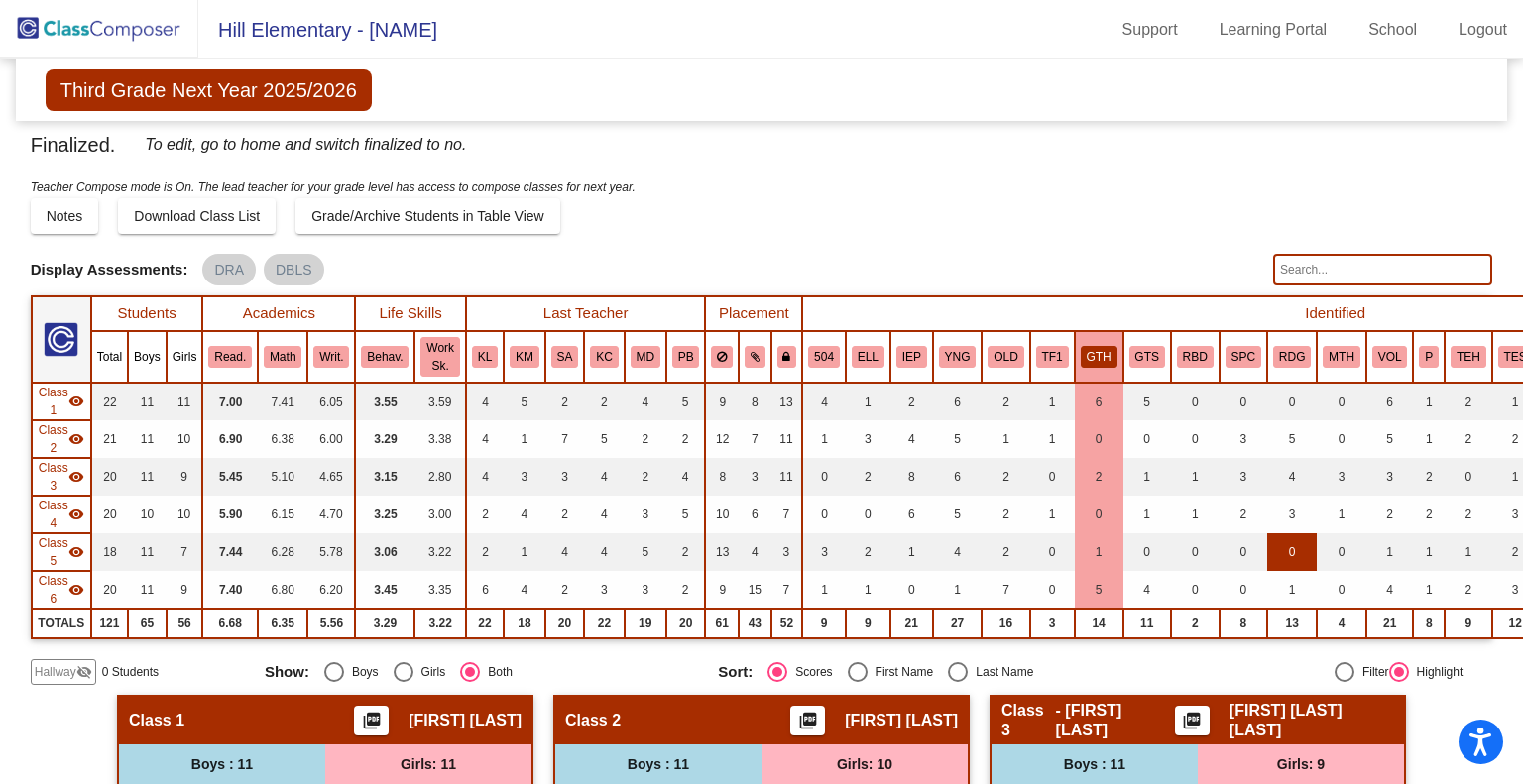 scroll, scrollTop: 0, scrollLeft: 0, axis: both 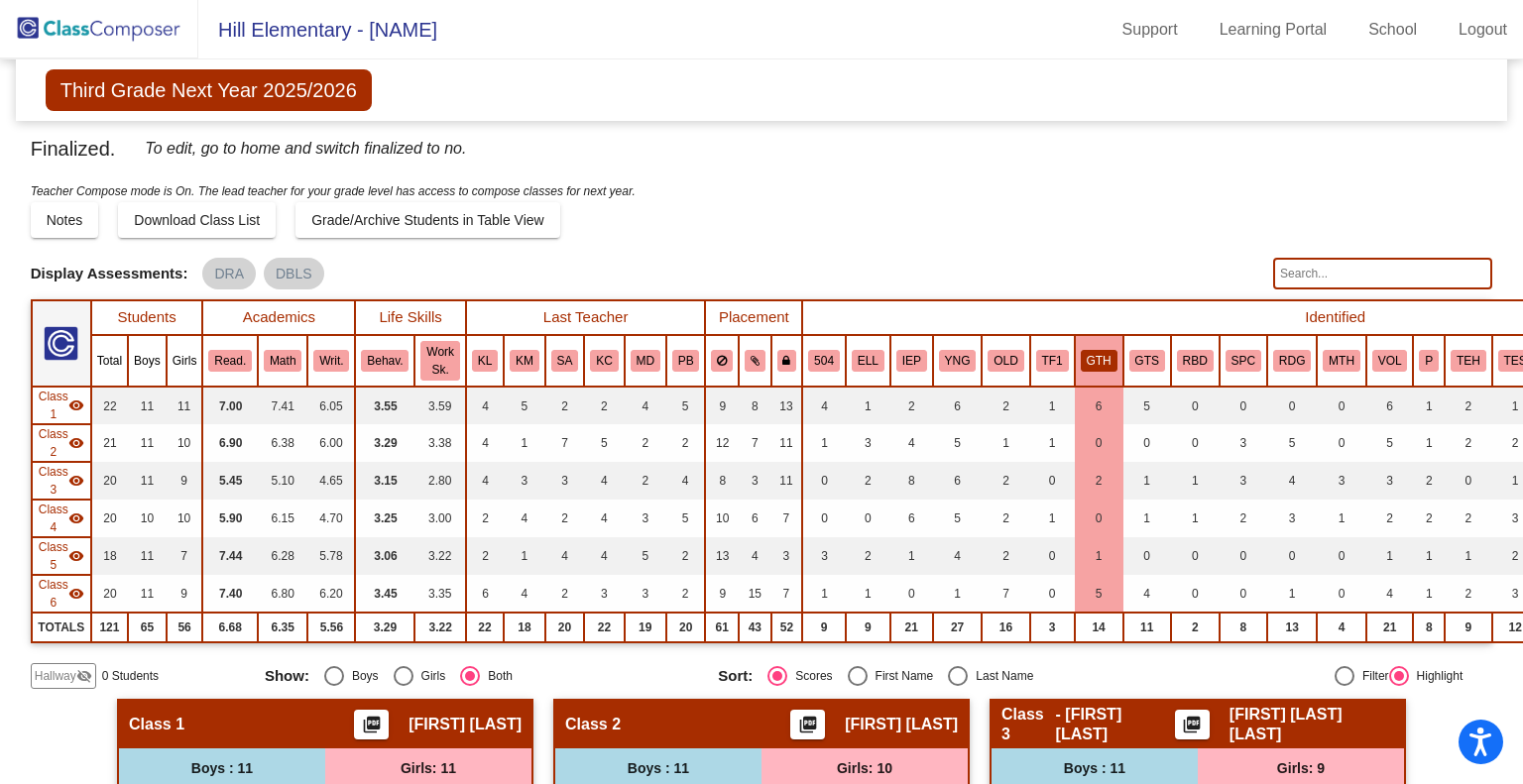 click on "GTH" 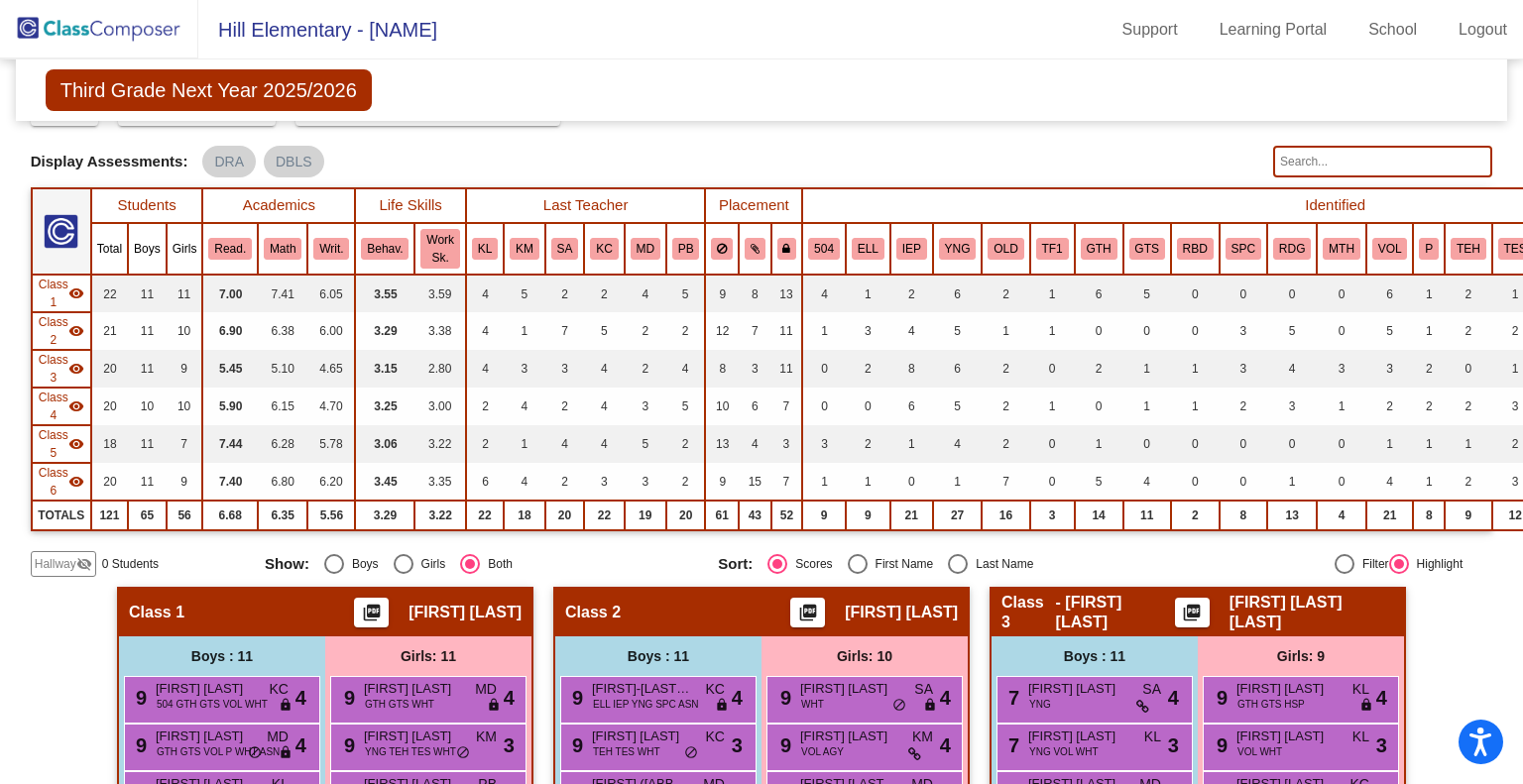 scroll, scrollTop: 0, scrollLeft: 0, axis: both 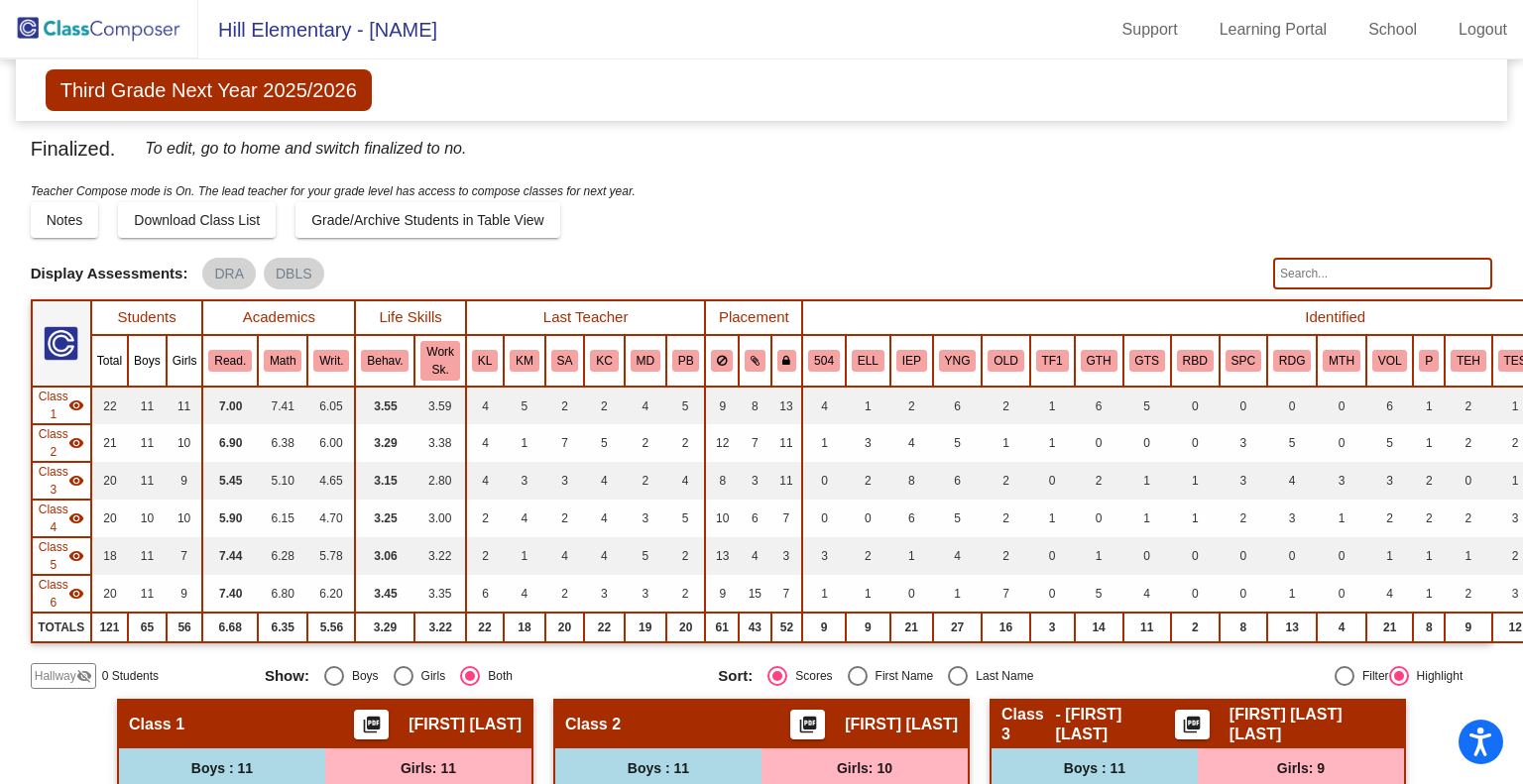 click 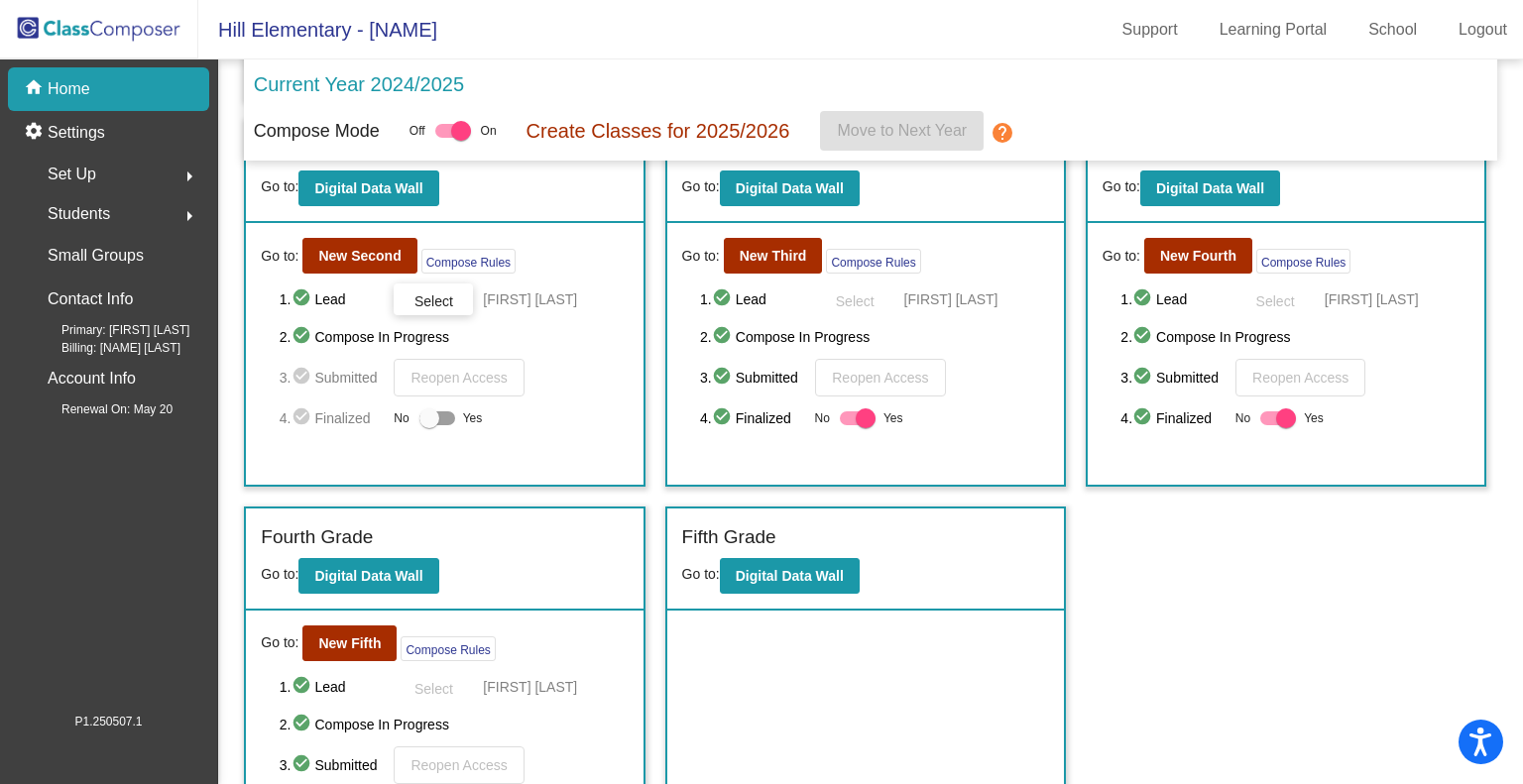 scroll, scrollTop: 530, scrollLeft: 0, axis: vertical 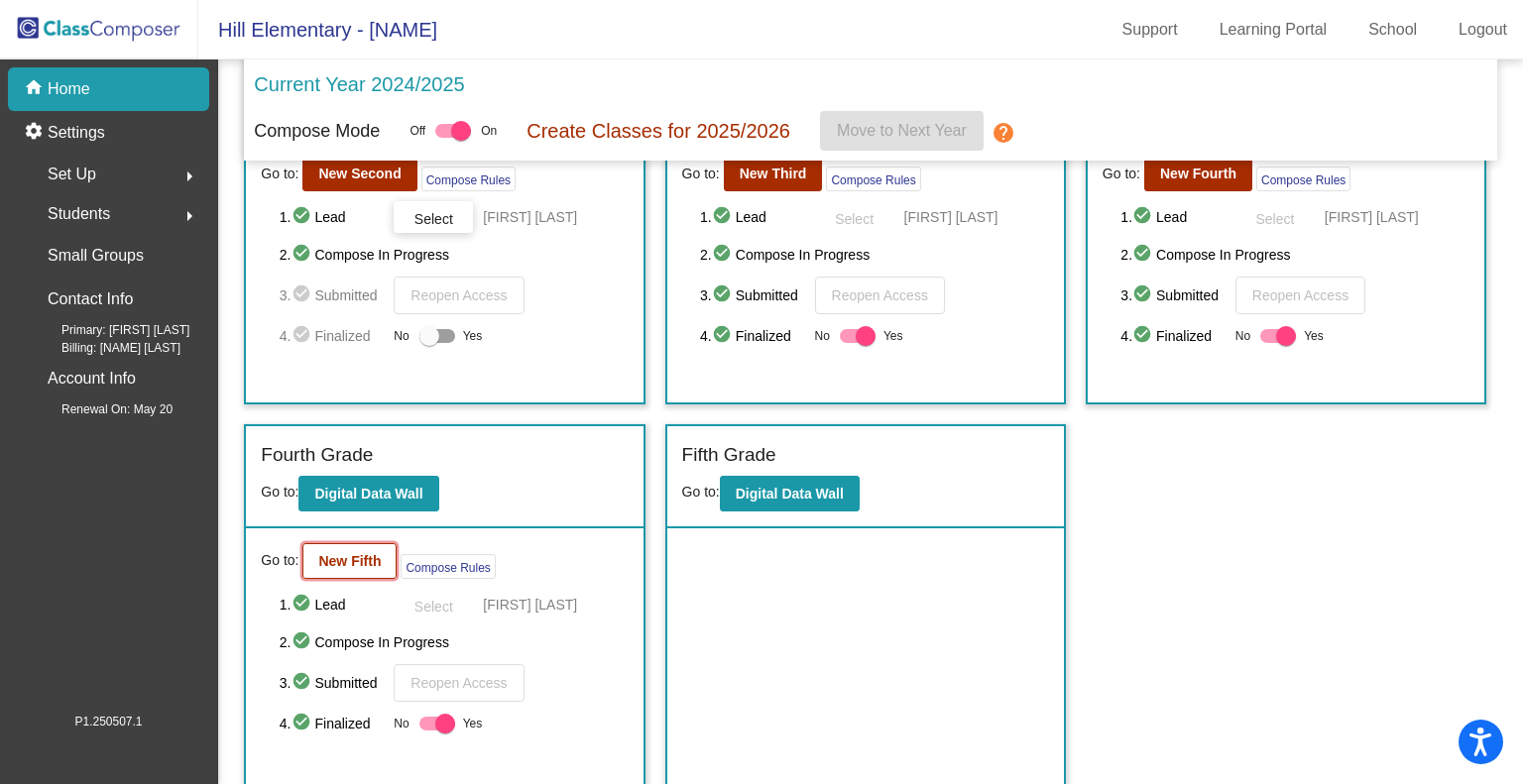 click on "New Fifth" 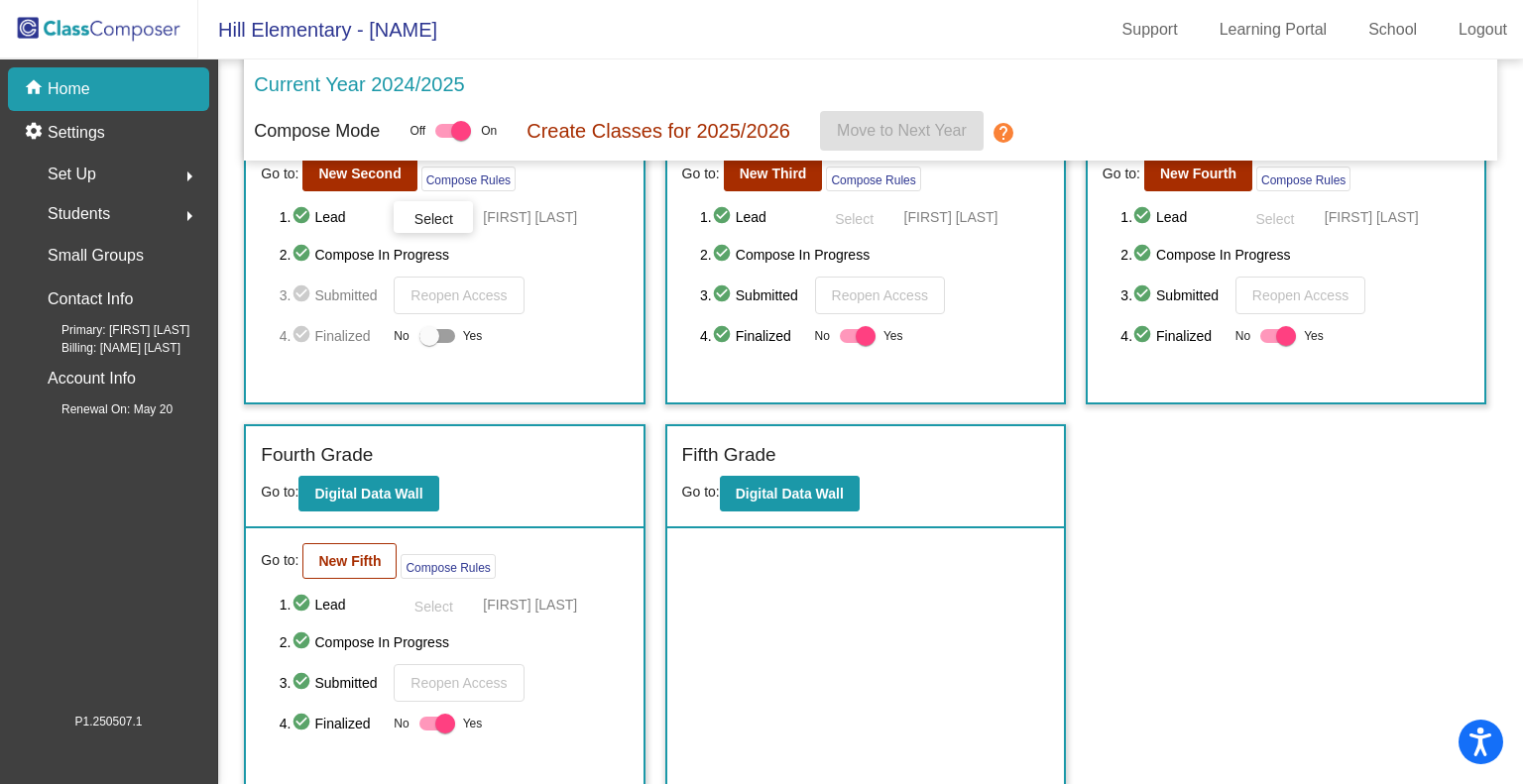 scroll, scrollTop: 0, scrollLeft: 0, axis: both 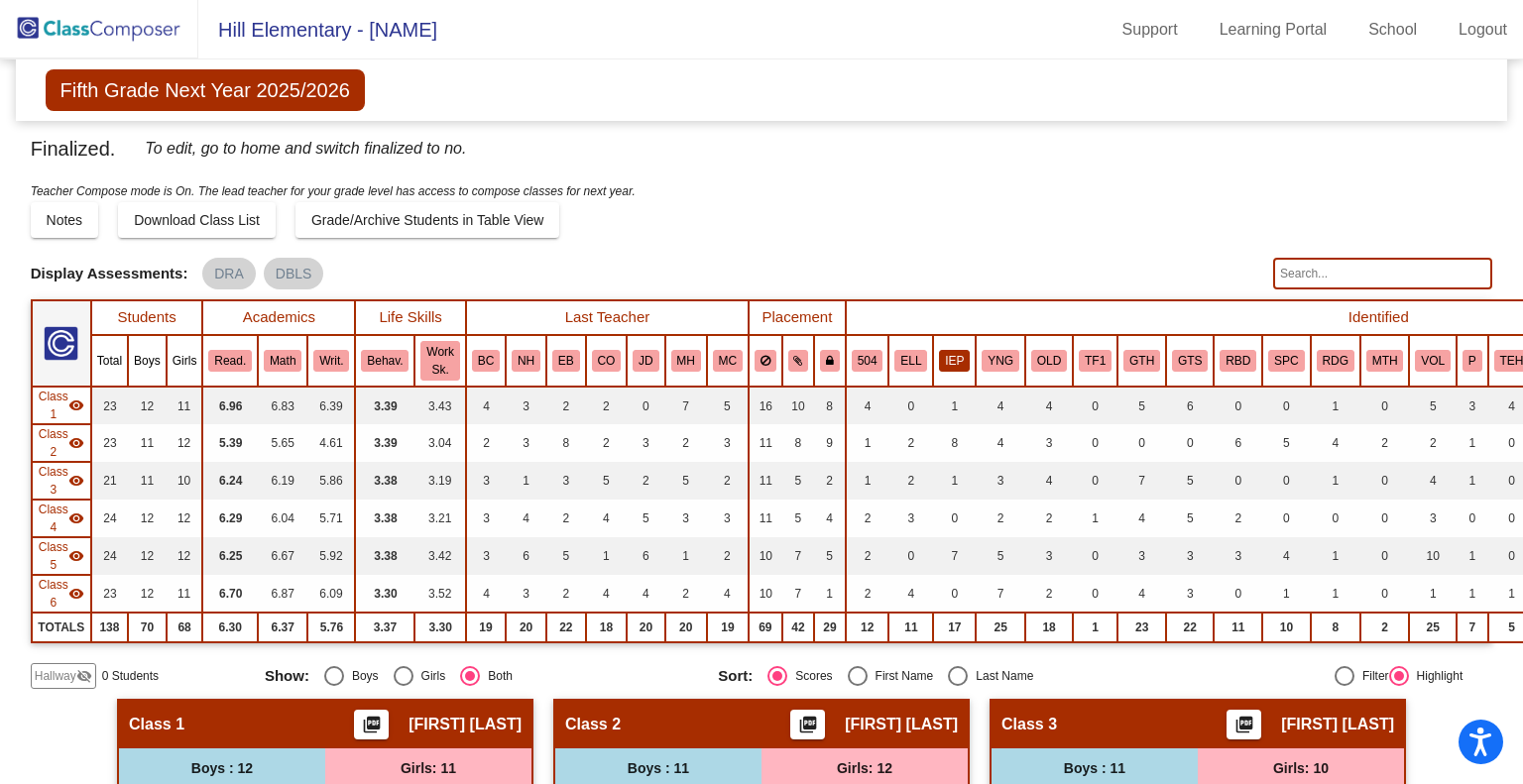 click on "IEP" 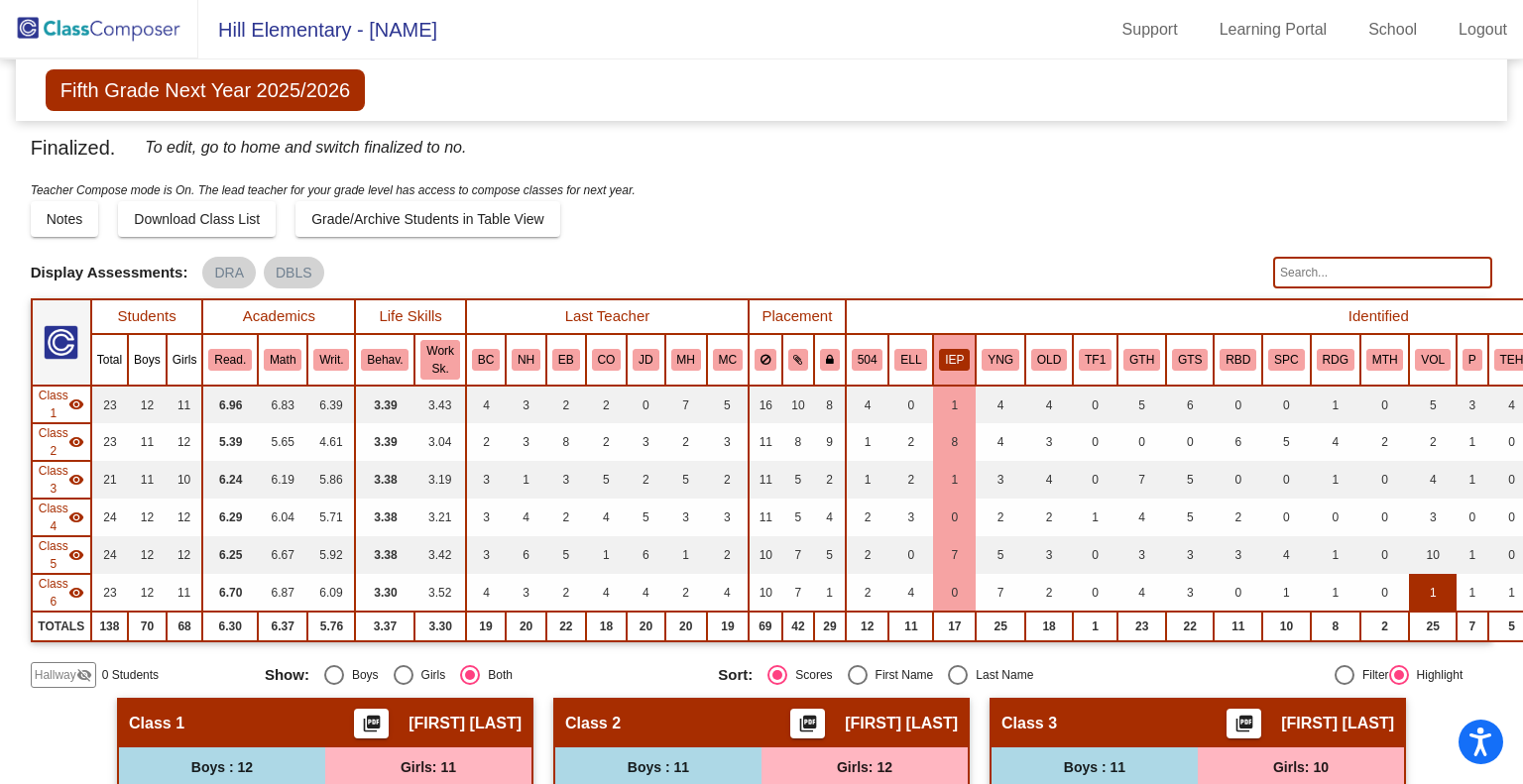 scroll, scrollTop: 0, scrollLeft: 0, axis: both 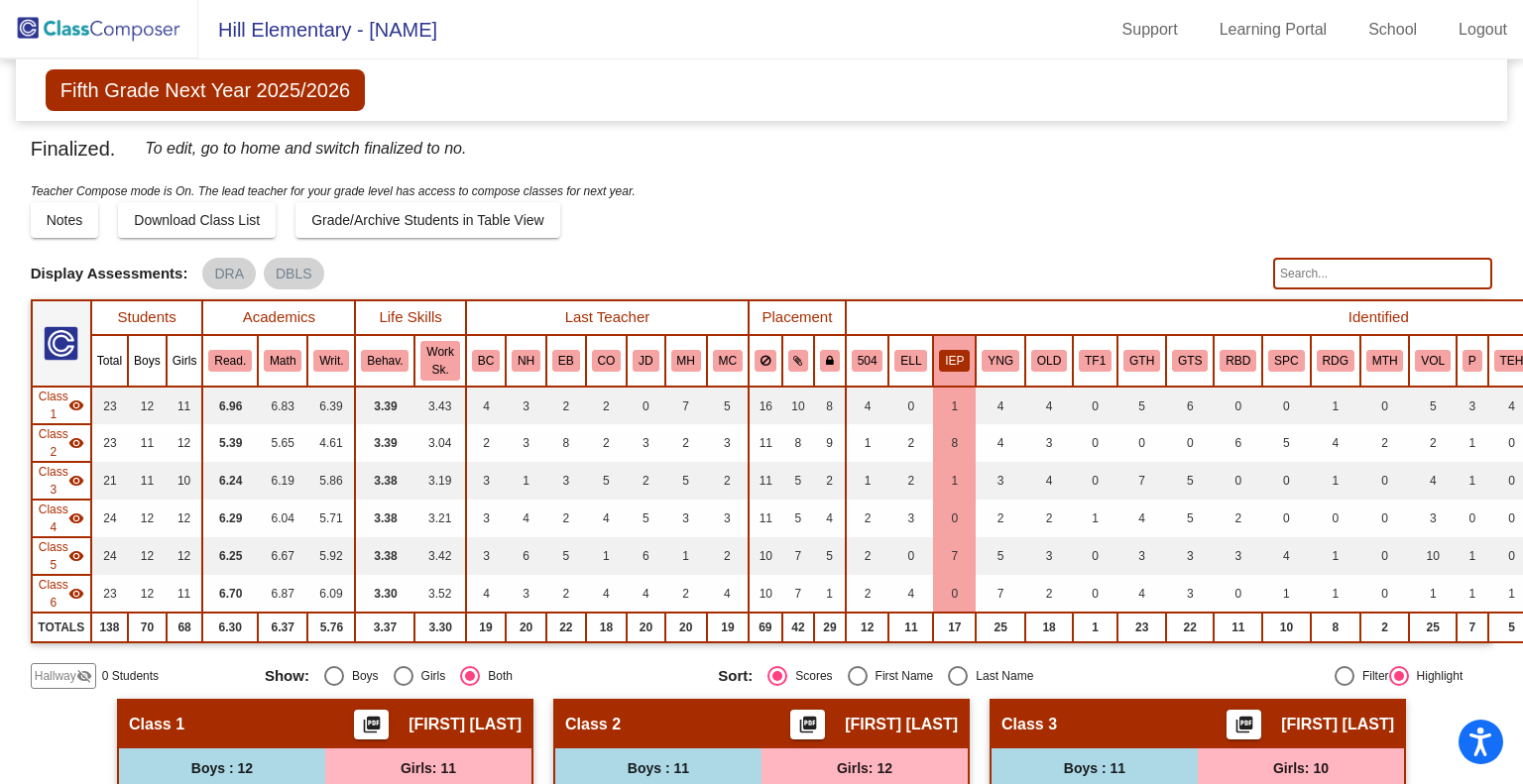 click on "IEP" 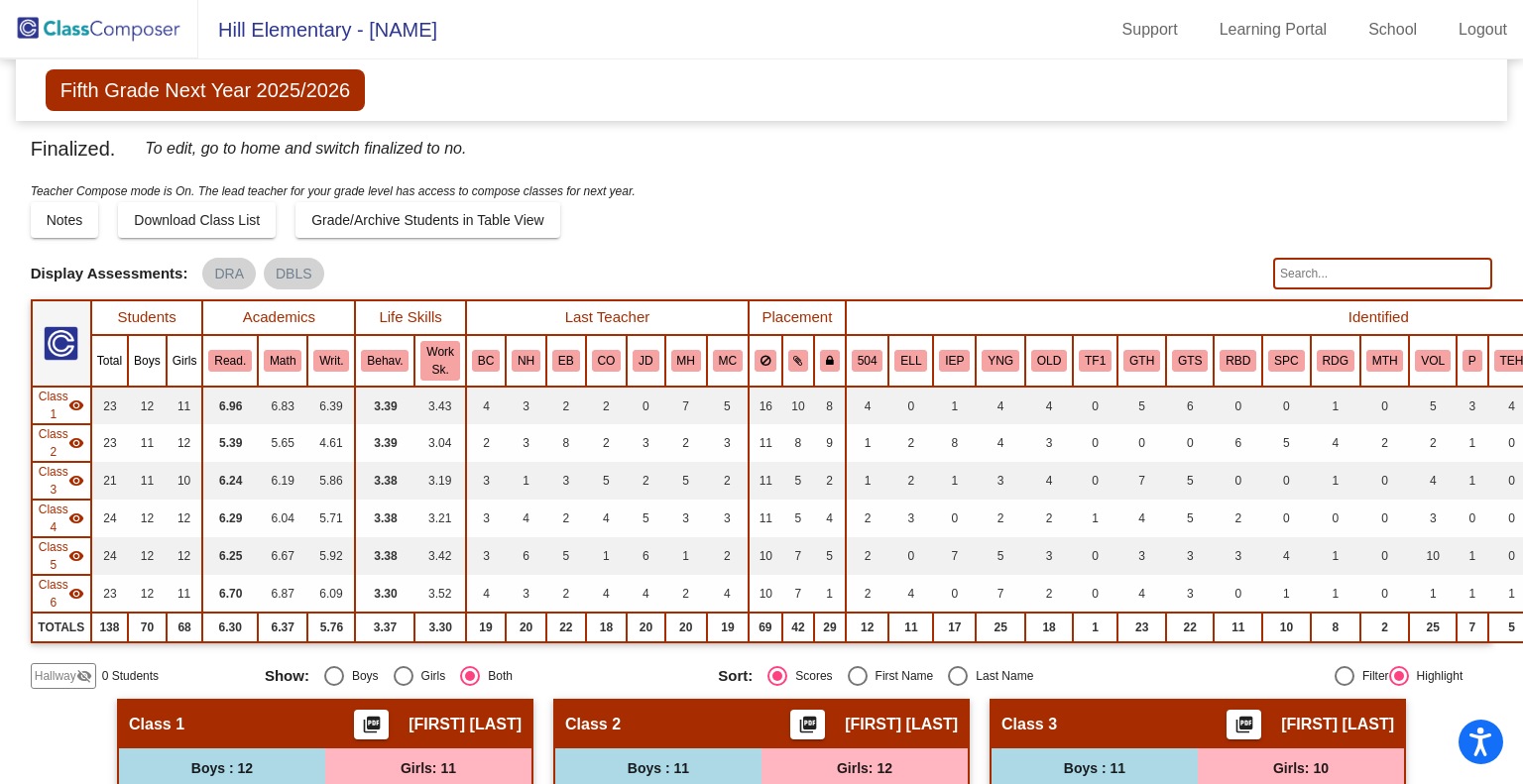 click 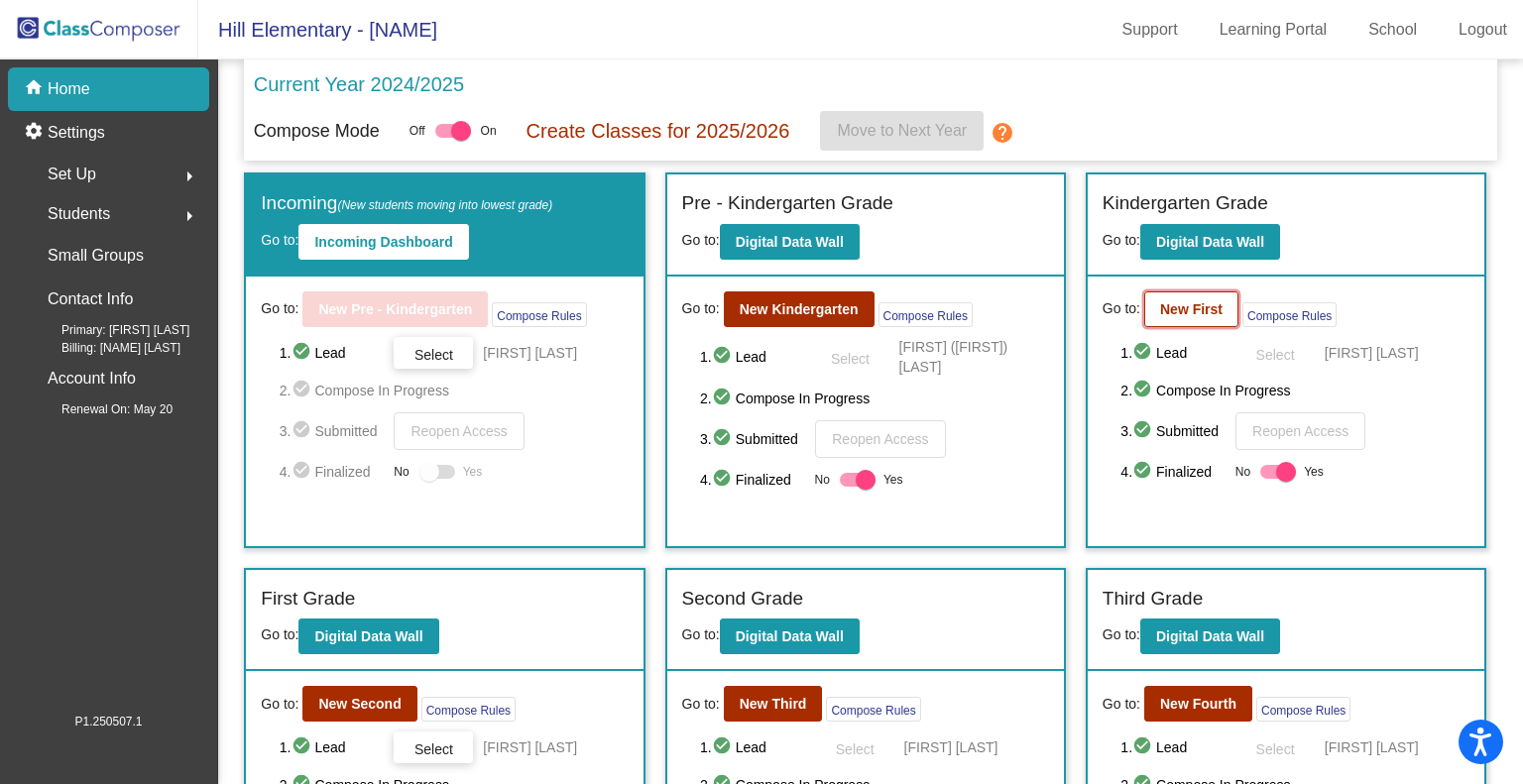 click on "New First" 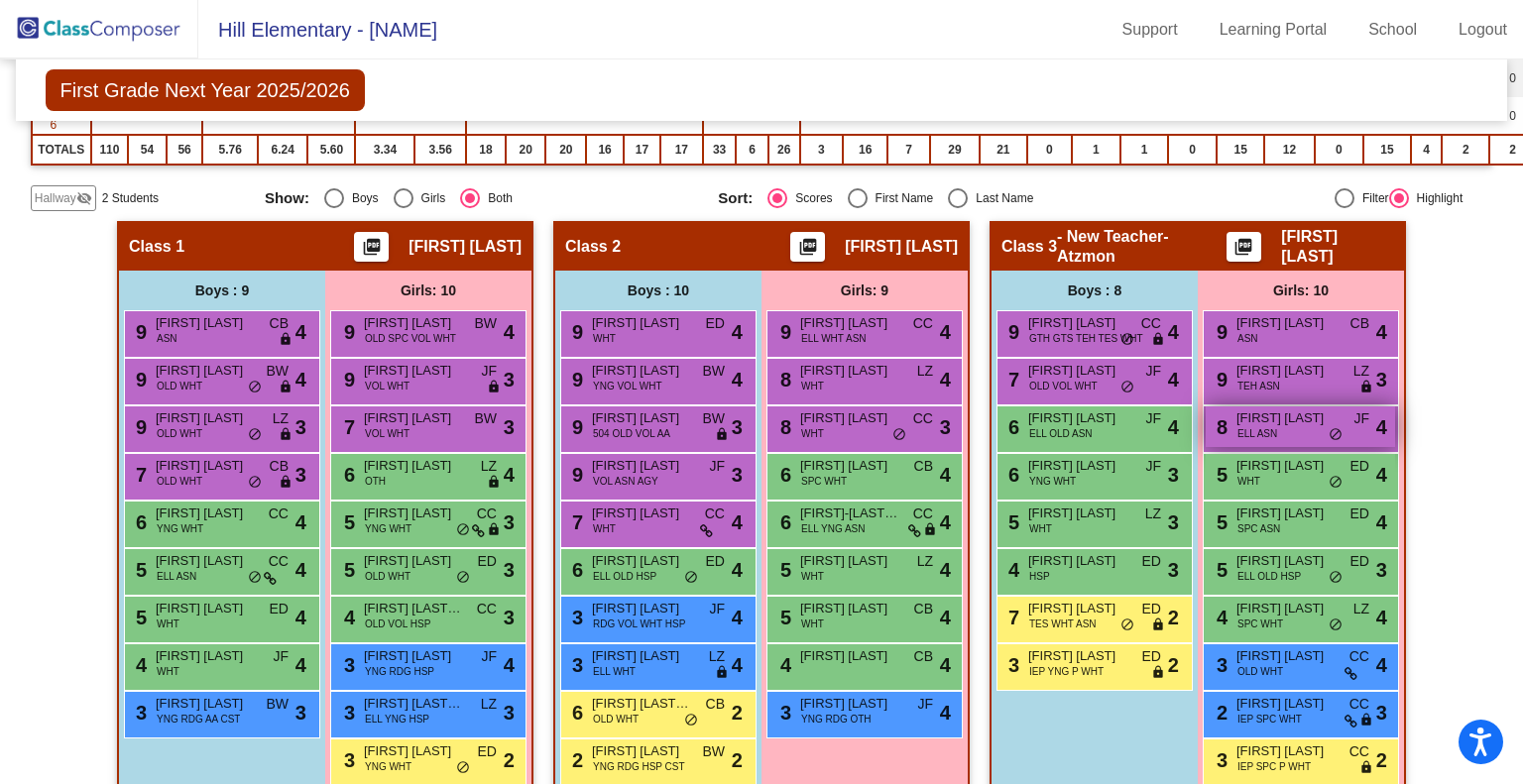 scroll, scrollTop: 171, scrollLeft: 0, axis: vertical 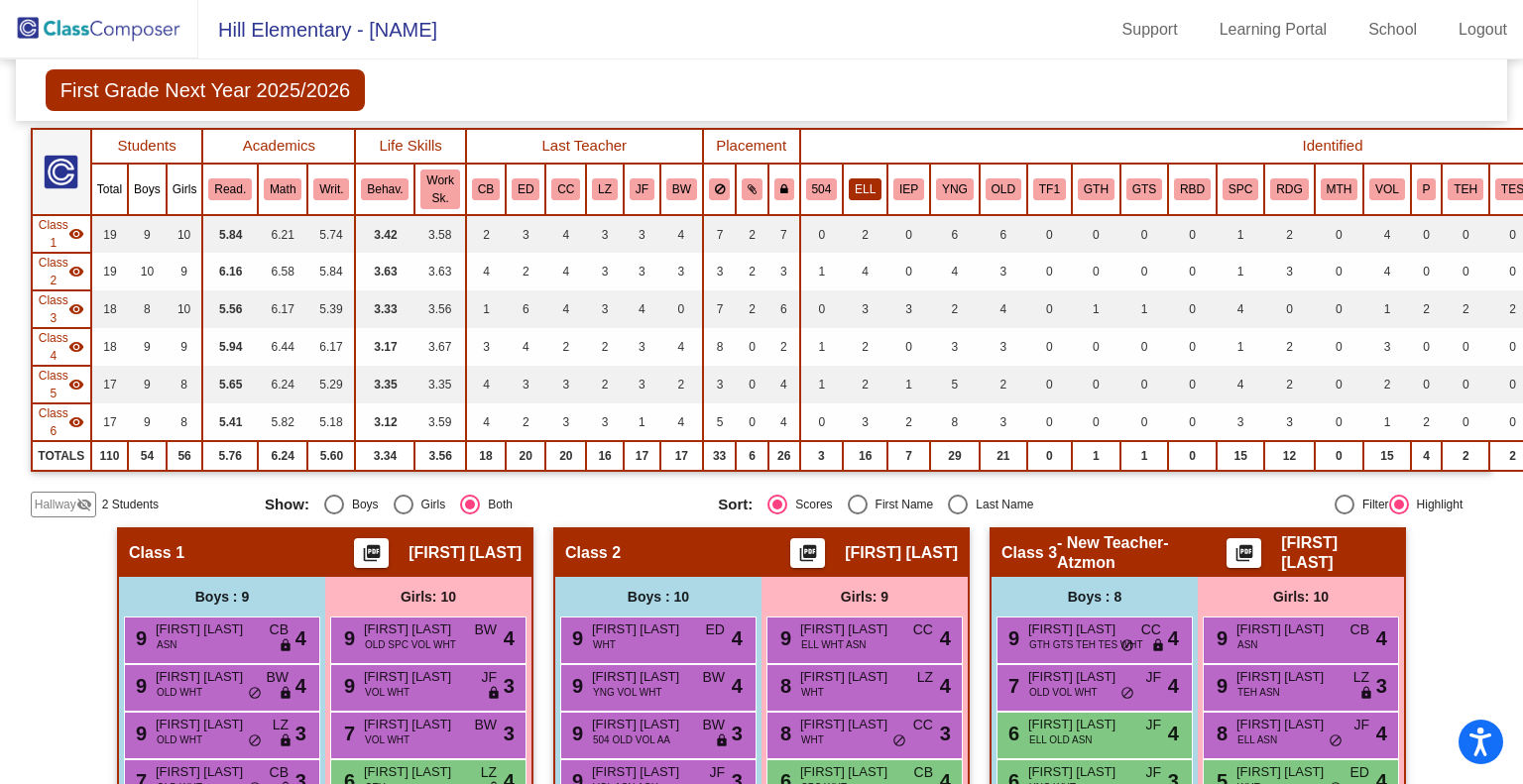 click on "ELL" 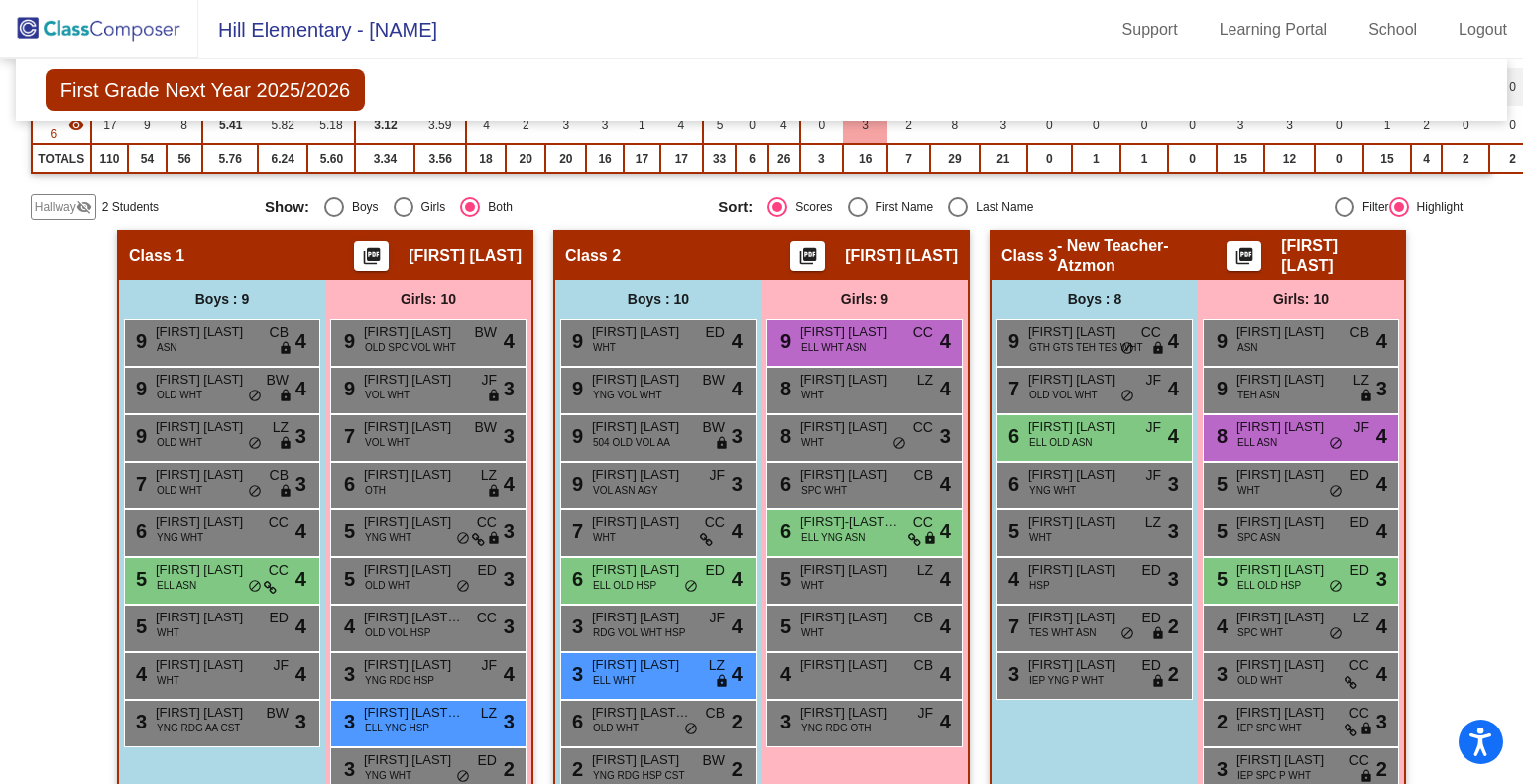 scroll, scrollTop: 0, scrollLeft: 0, axis: both 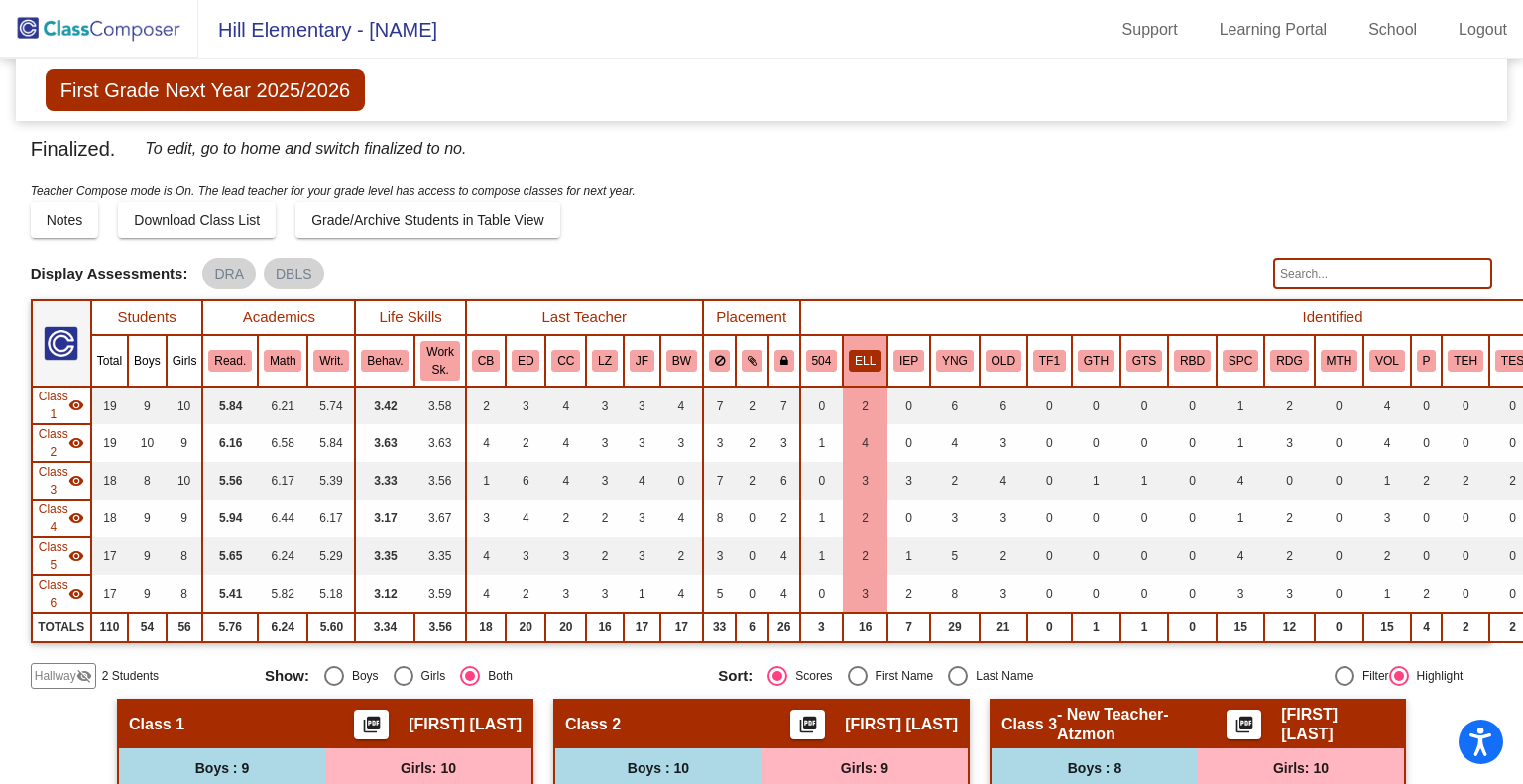 click on "ELL" 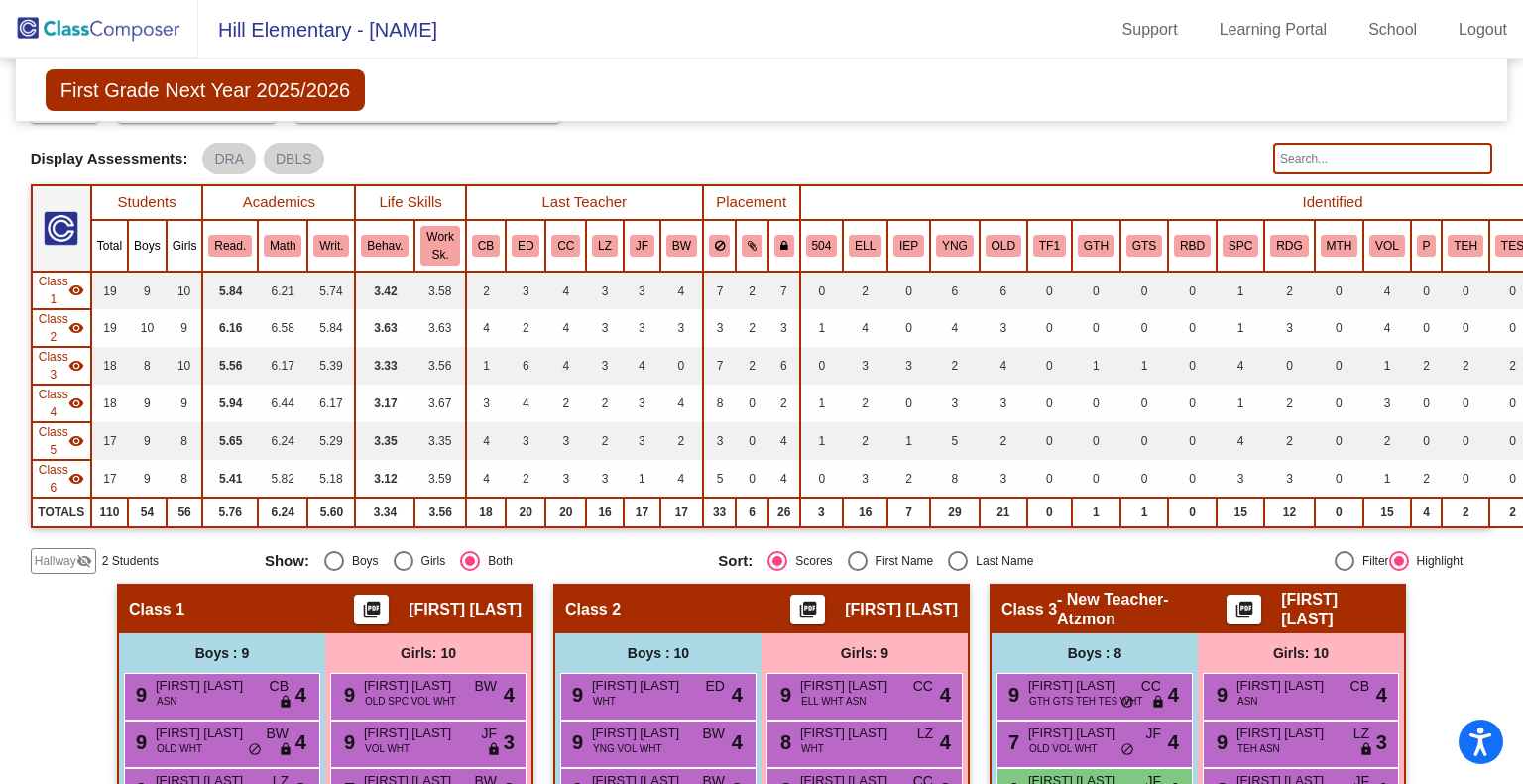 scroll, scrollTop: 0, scrollLeft: 0, axis: both 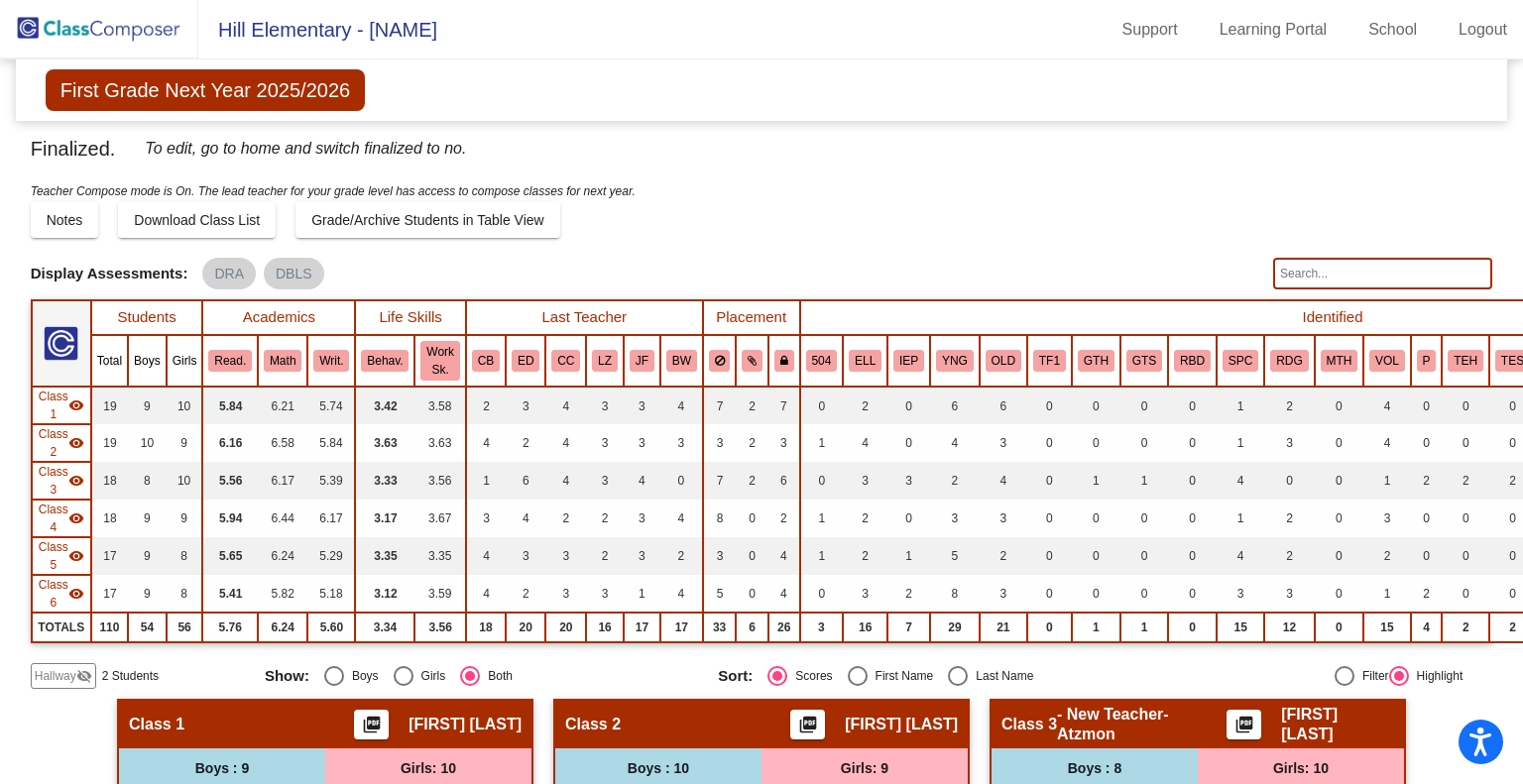 click 